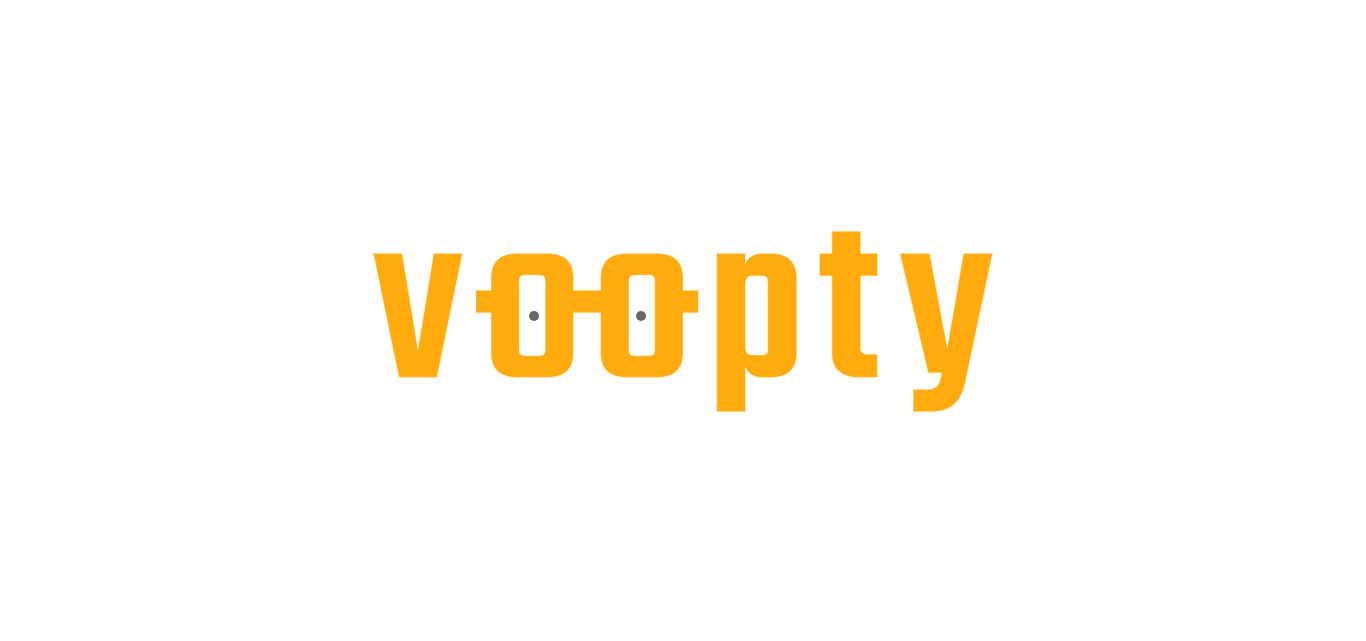 scroll, scrollTop: 0, scrollLeft: 0, axis: both 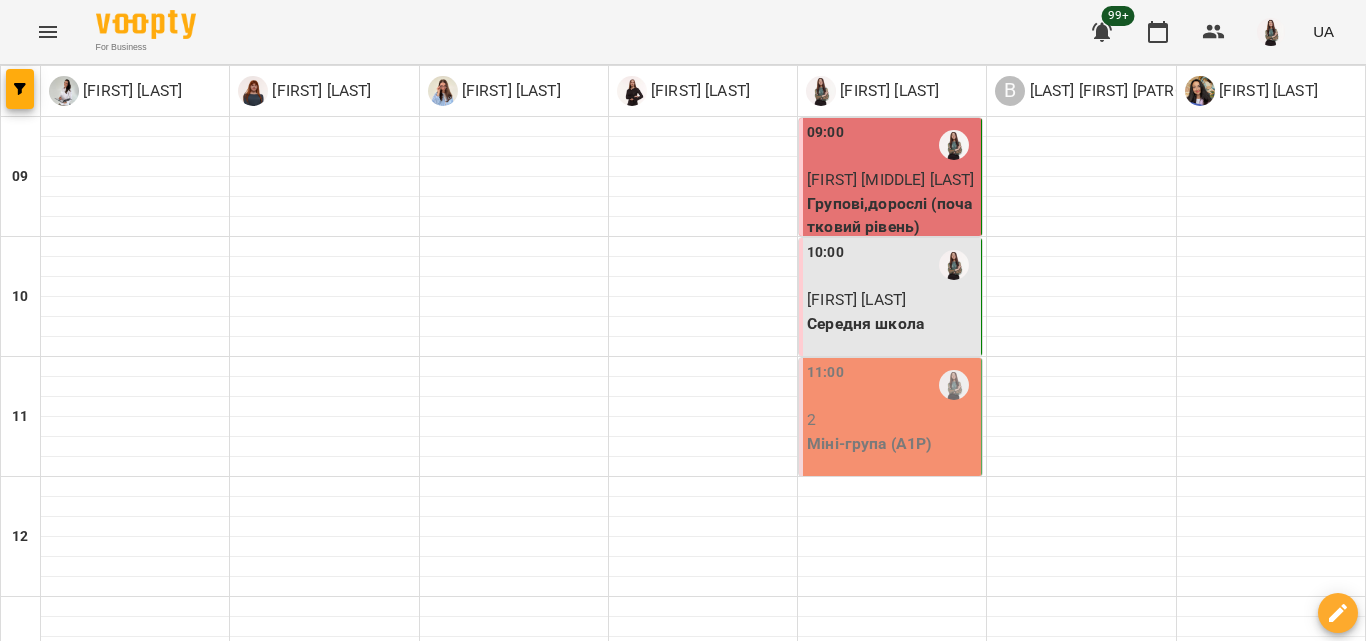 click on "вт" at bounding box center [439, 1463] 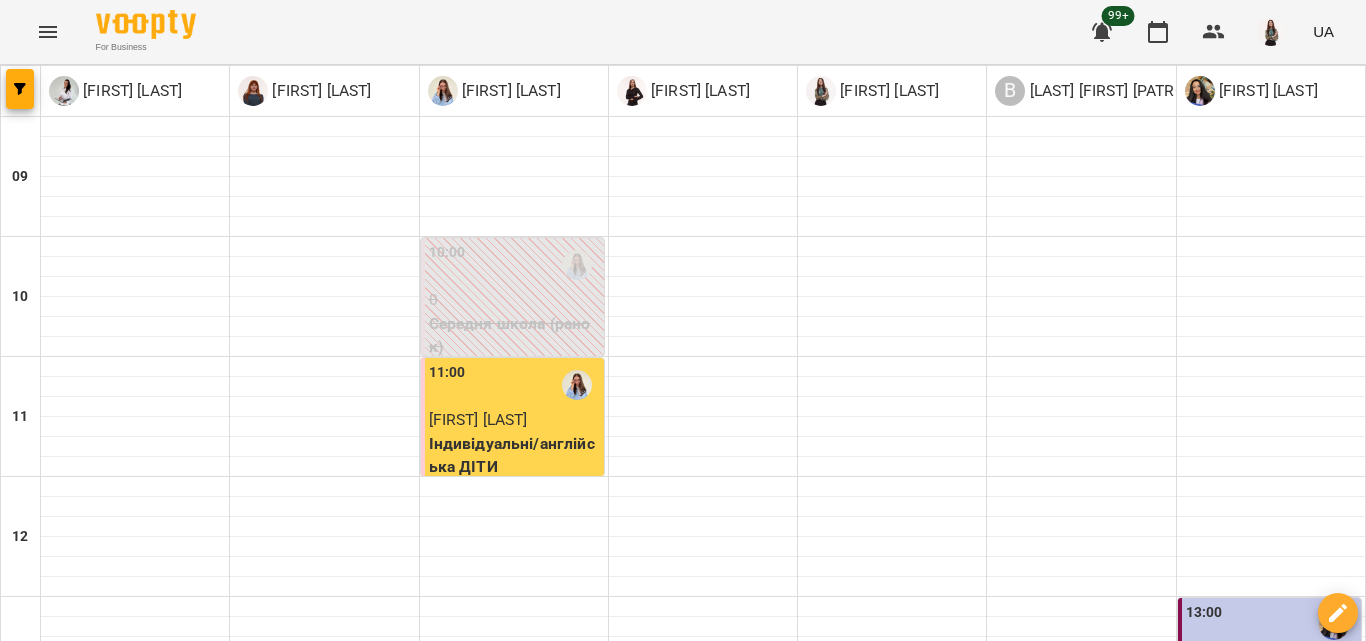 scroll, scrollTop: 600, scrollLeft: 0, axis: vertical 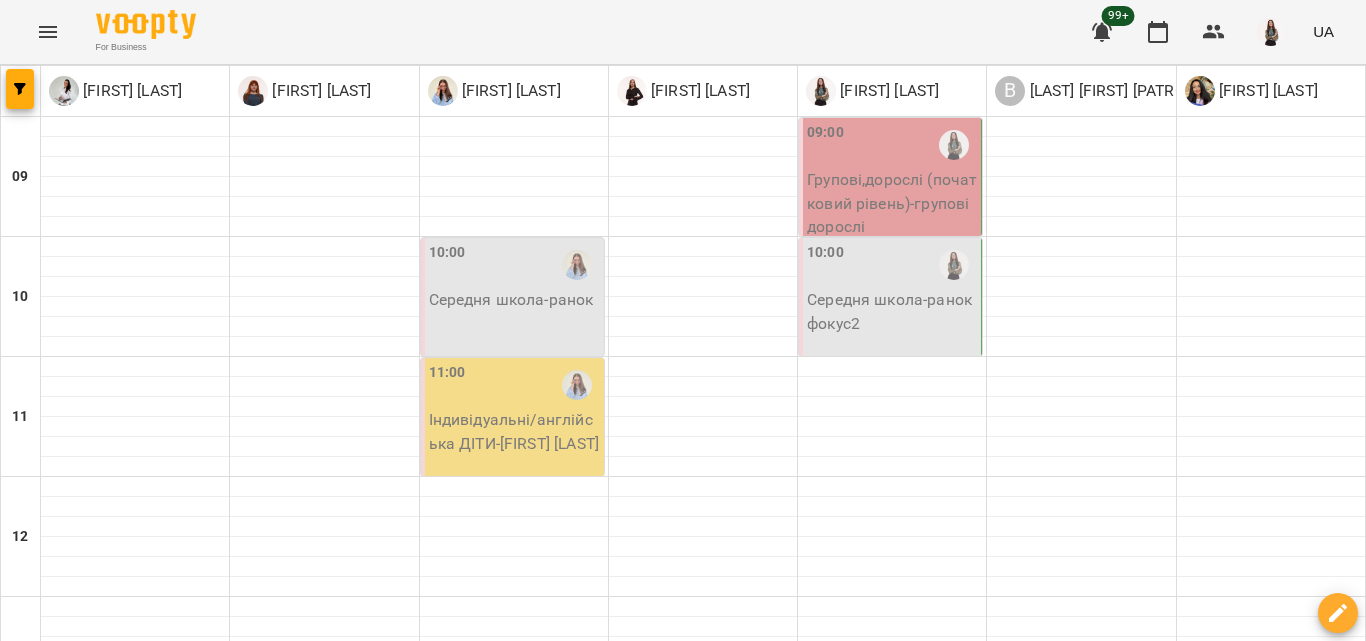 click on "**********" at bounding box center (683, 1528) 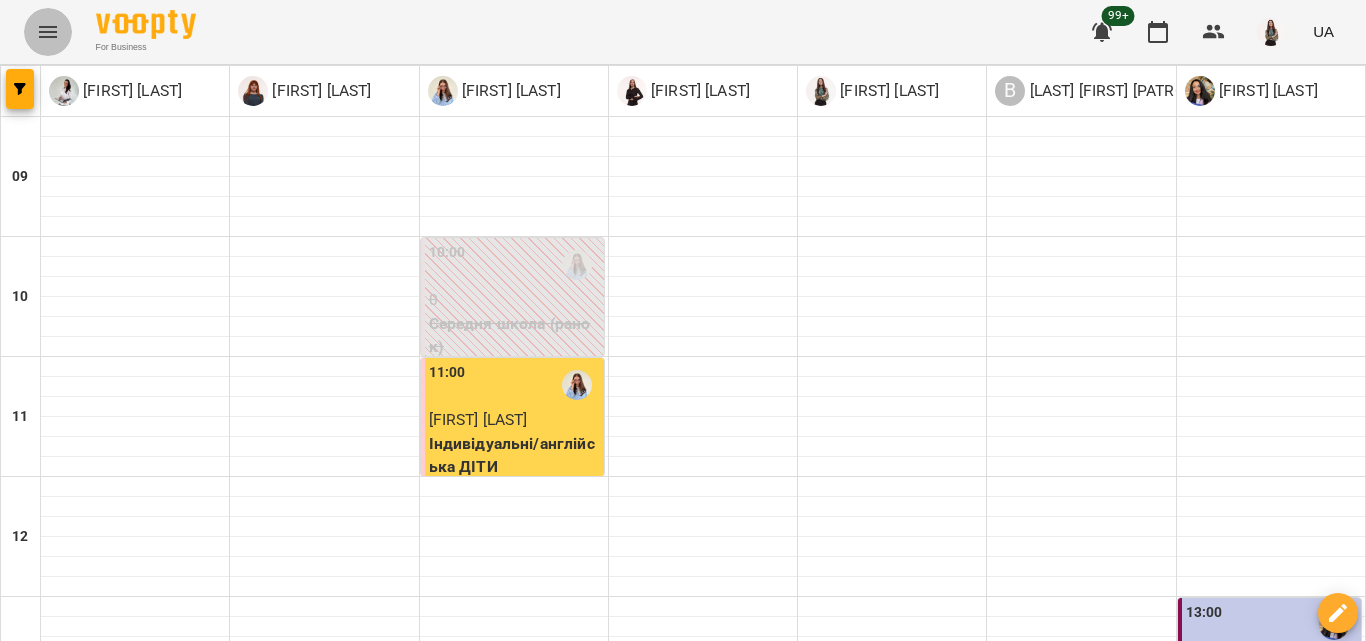 click 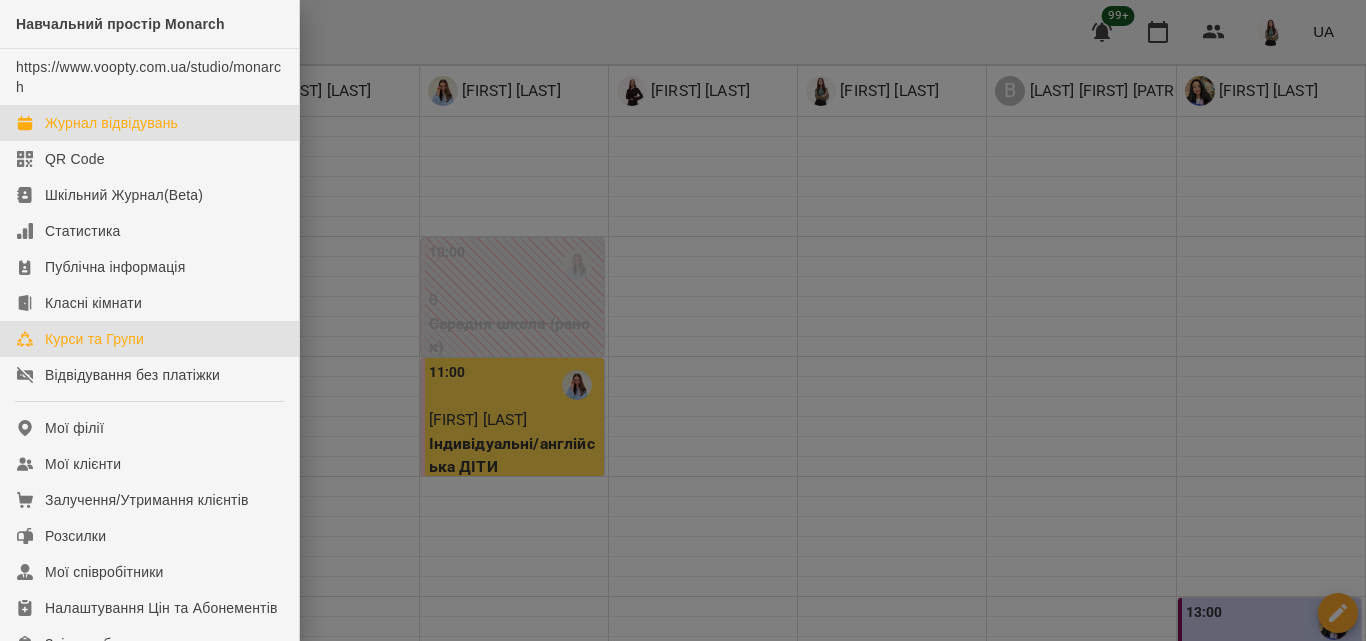 click on "Курси та Групи" at bounding box center [94, 339] 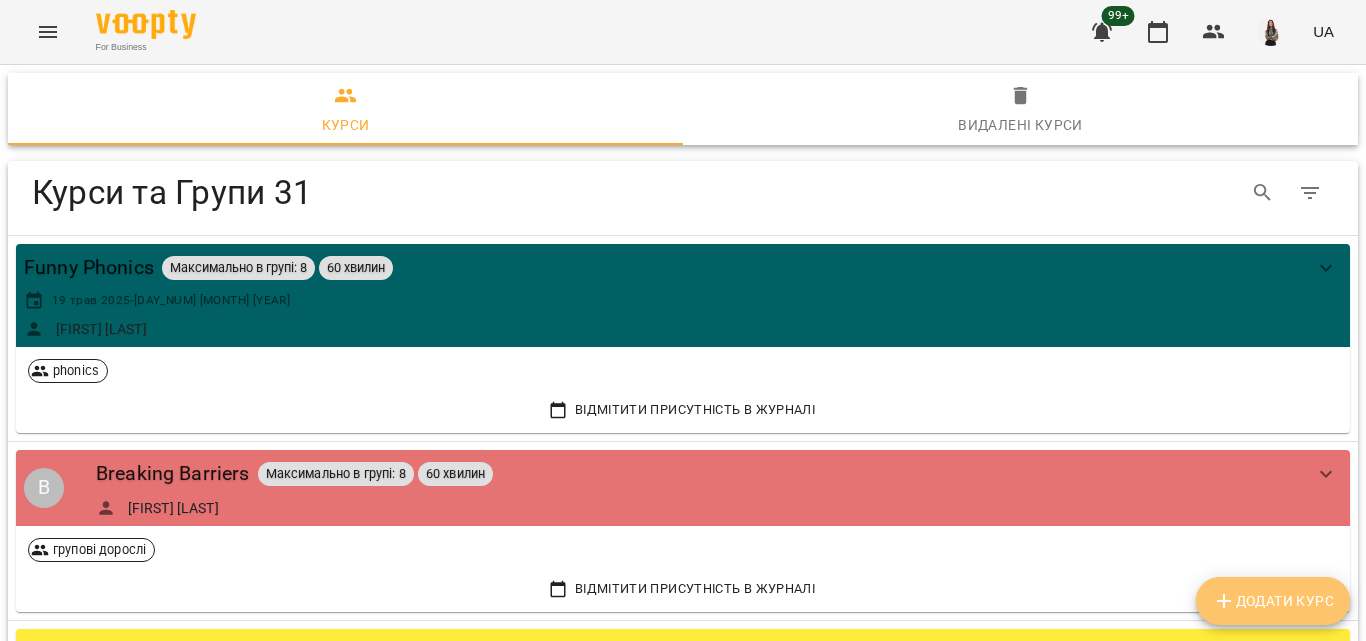 click on "Додати Курс" at bounding box center (1273, 601) 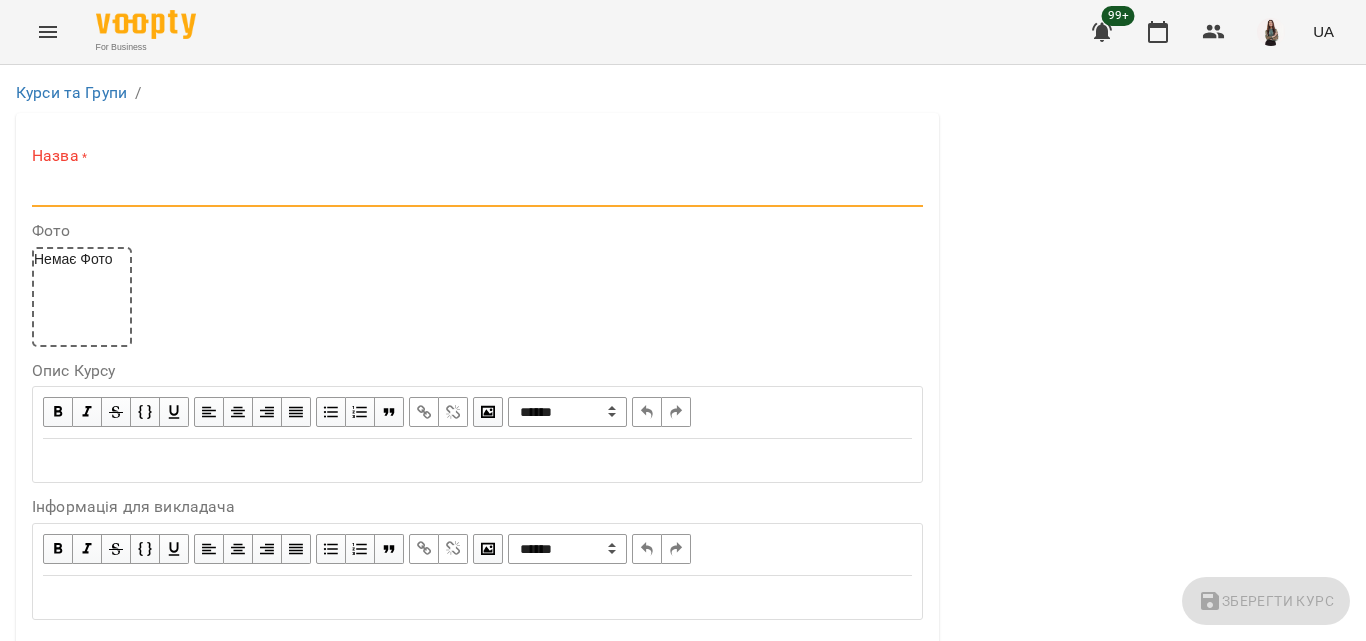 click at bounding box center [477, 191] 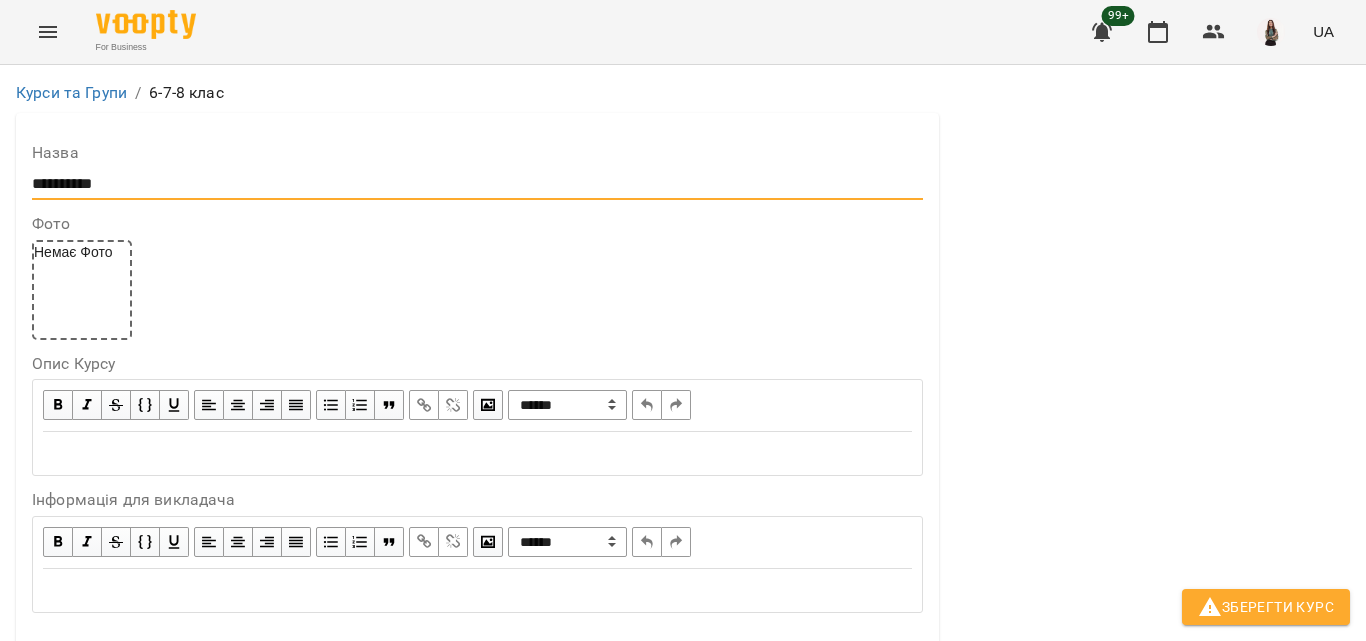 scroll, scrollTop: 454, scrollLeft: 0, axis: vertical 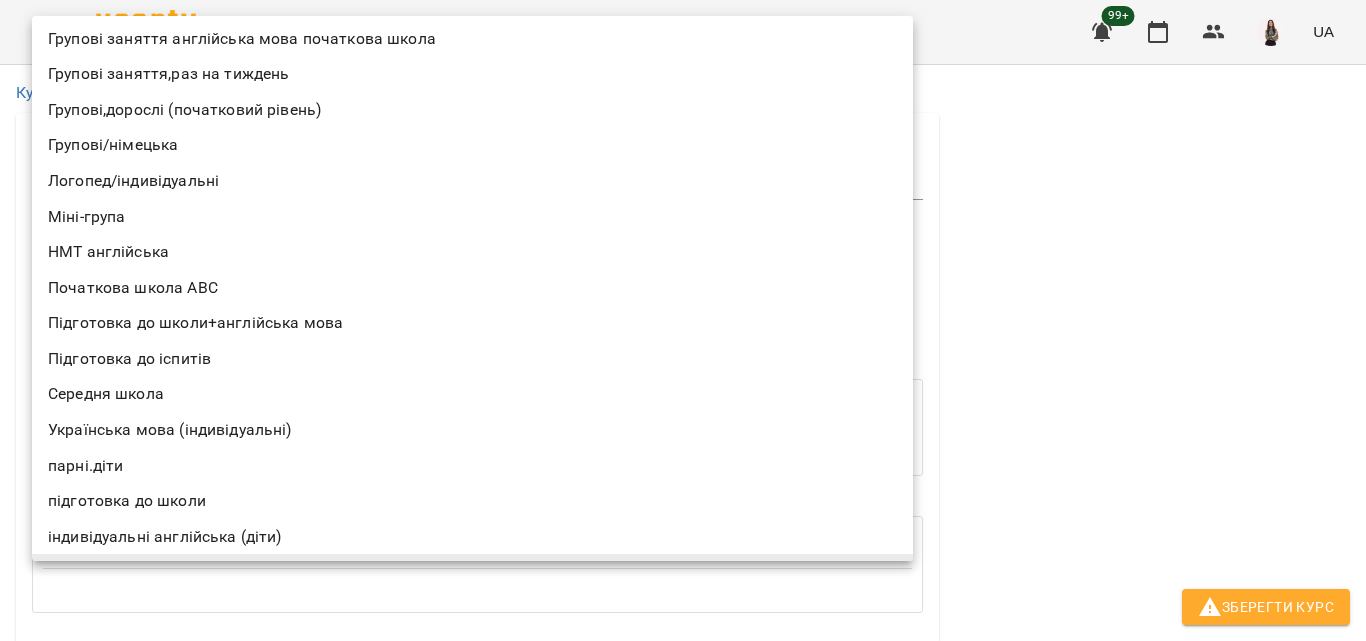 click on "Середня школа" at bounding box center (472, 394) 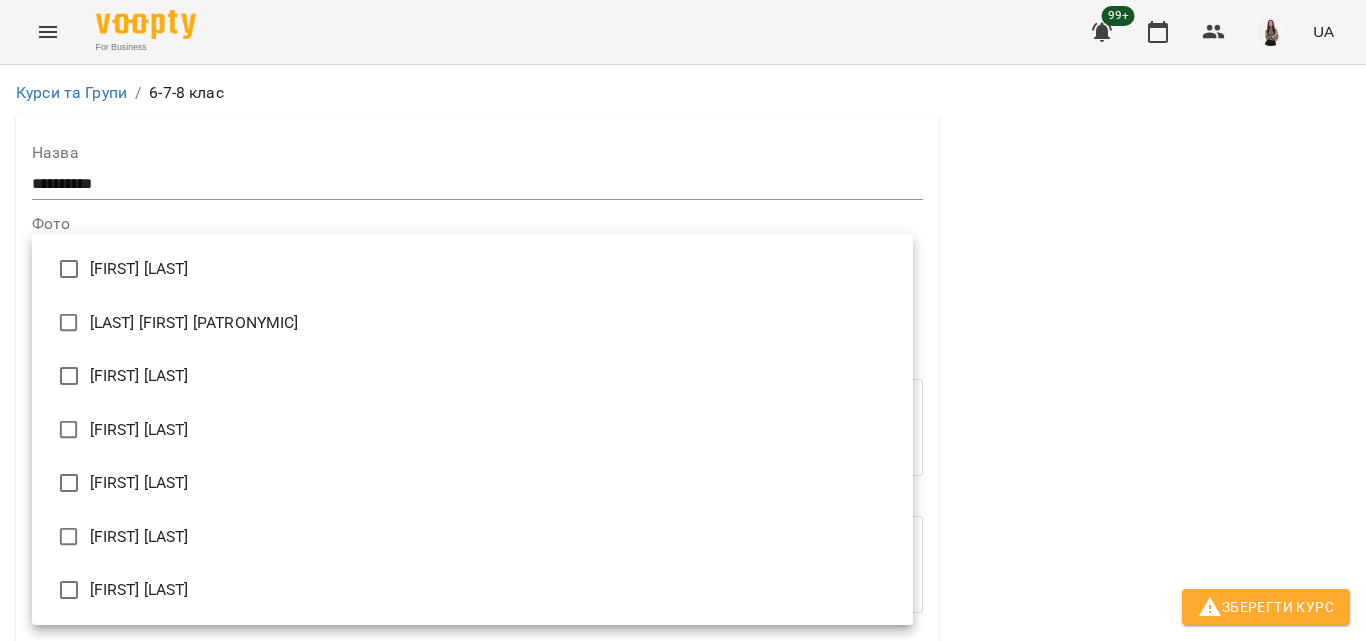 click on "**********" at bounding box center (683, 1179) 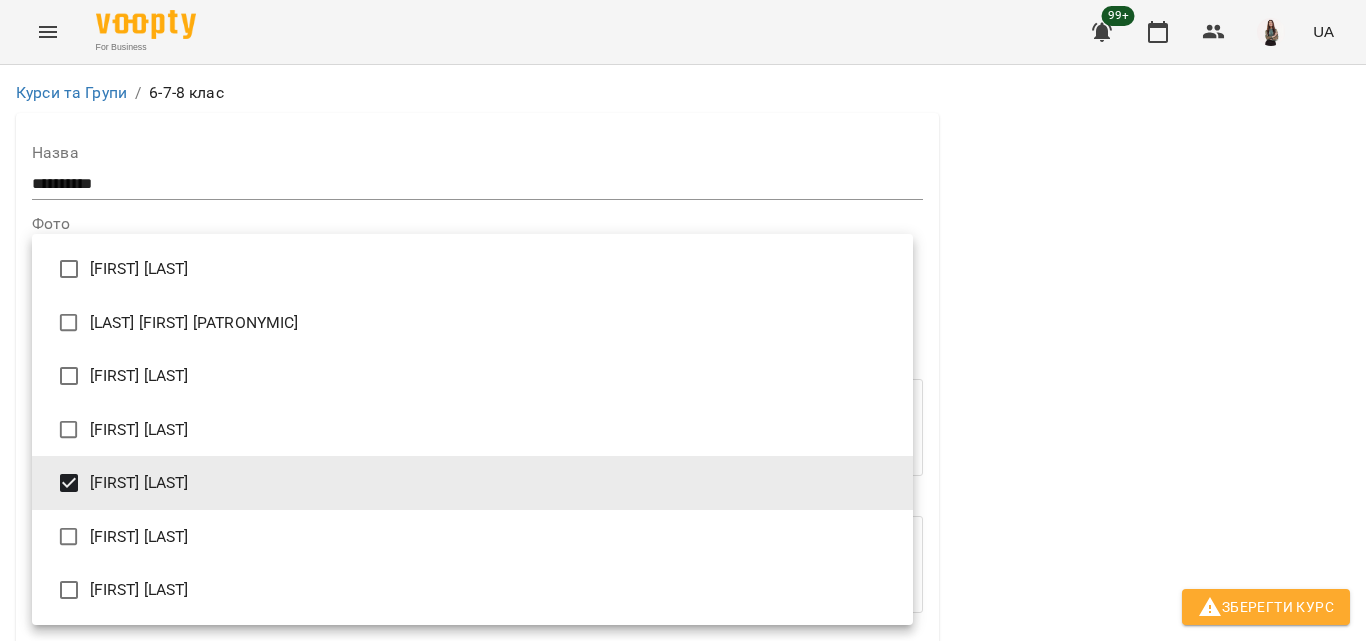 click at bounding box center [683, 320] 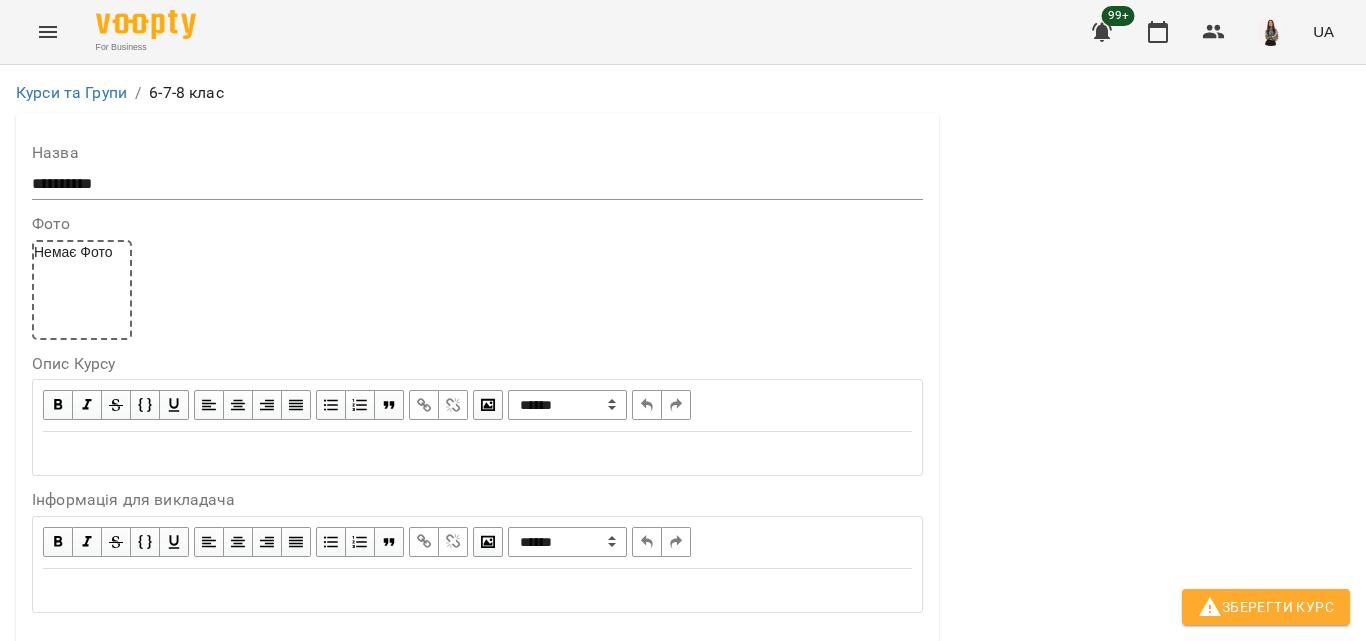 scroll, scrollTop: 771, scrollLeft: 0, axis: vertical 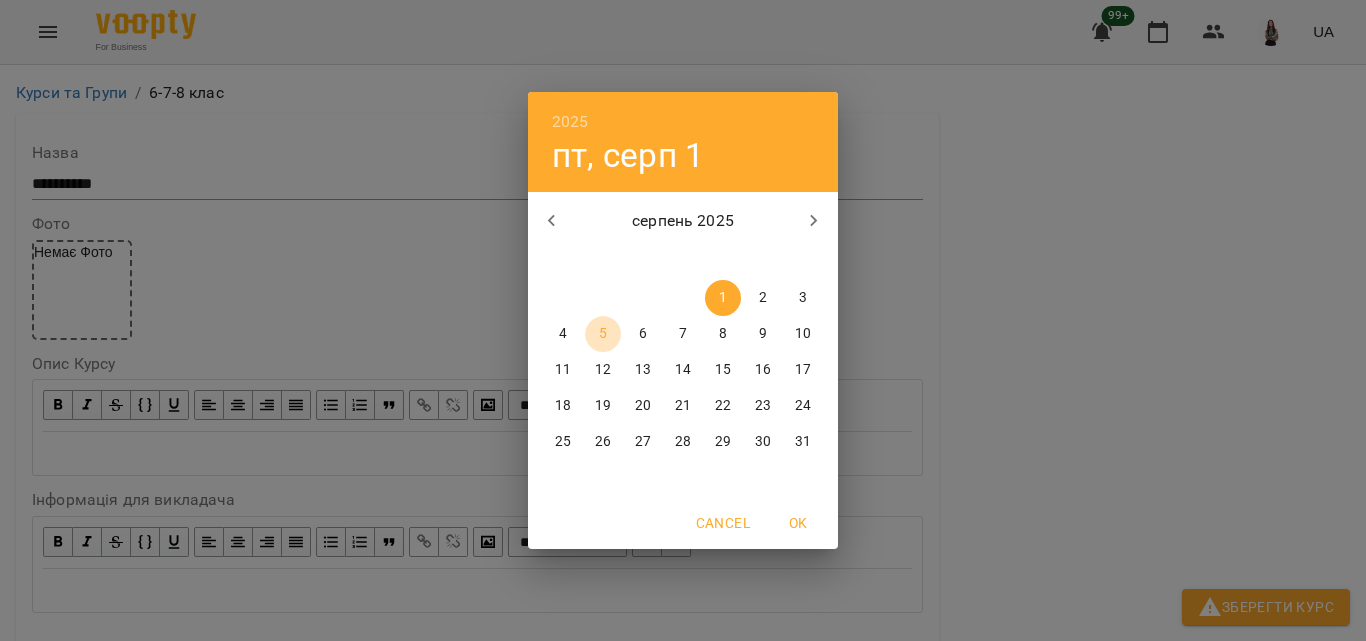 click on "5" at bounding box center (603, 334) 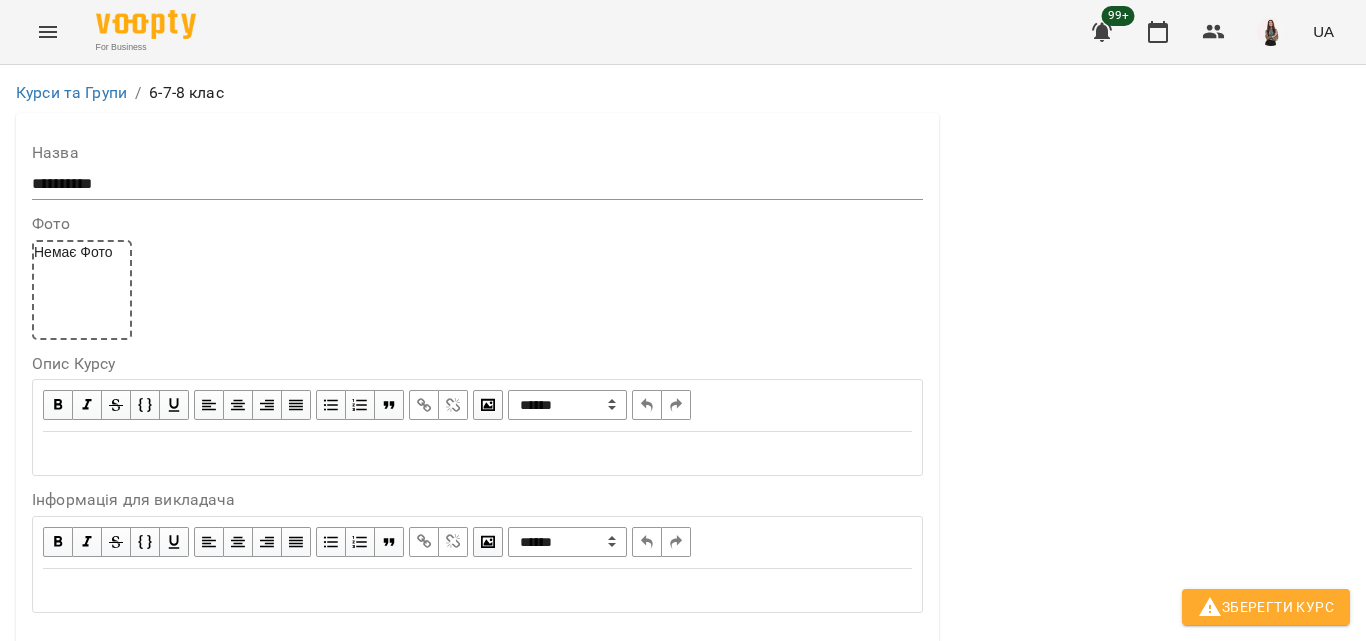 click on "**********" at bounding box center [315, 1717] 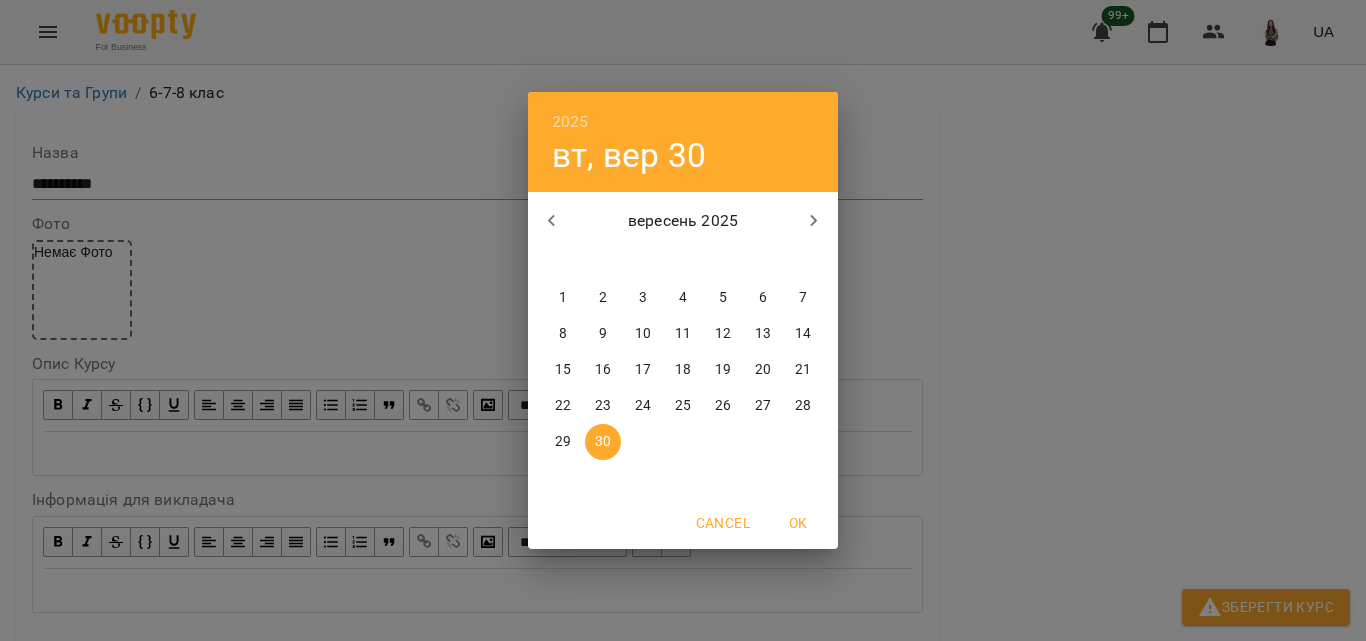 click on "2025 вт, вер 30 вересень 2025 пн вт ср чт пт сб нд 1 2 3 4 5 6 7 8 9 10 11 12 13 14 15 16 17 18 19 20 21 22 23 24 25 26 27 28 29 30 1 2 3 4 5 Cancel OK" at bounding box center (683, 320) 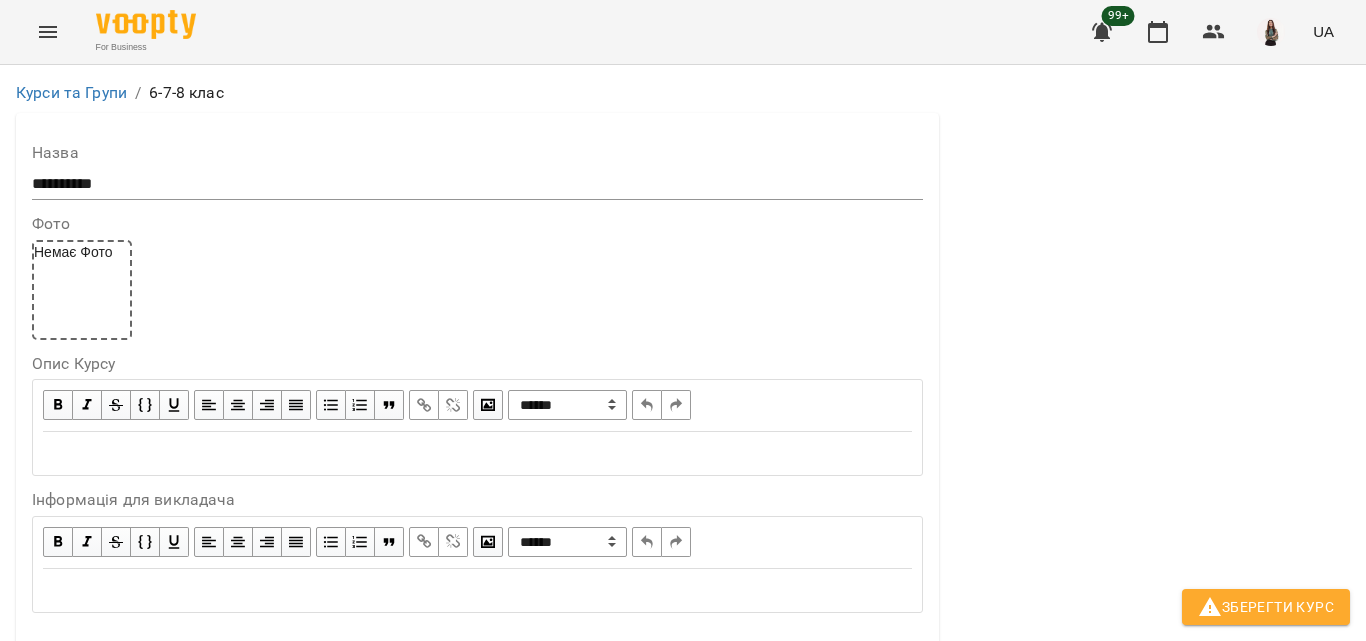 scroll, scrollTop: 1550, scrollLeft: 0, axis: vertical 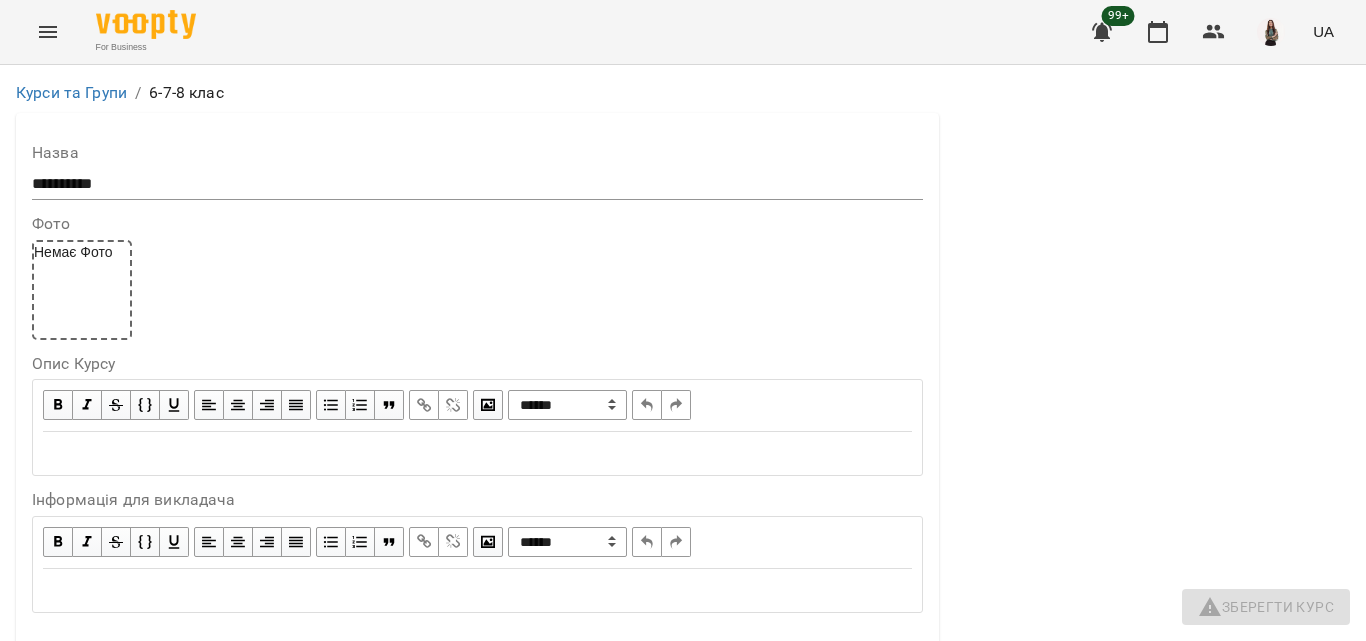 click at bounding box center (477, 2227) 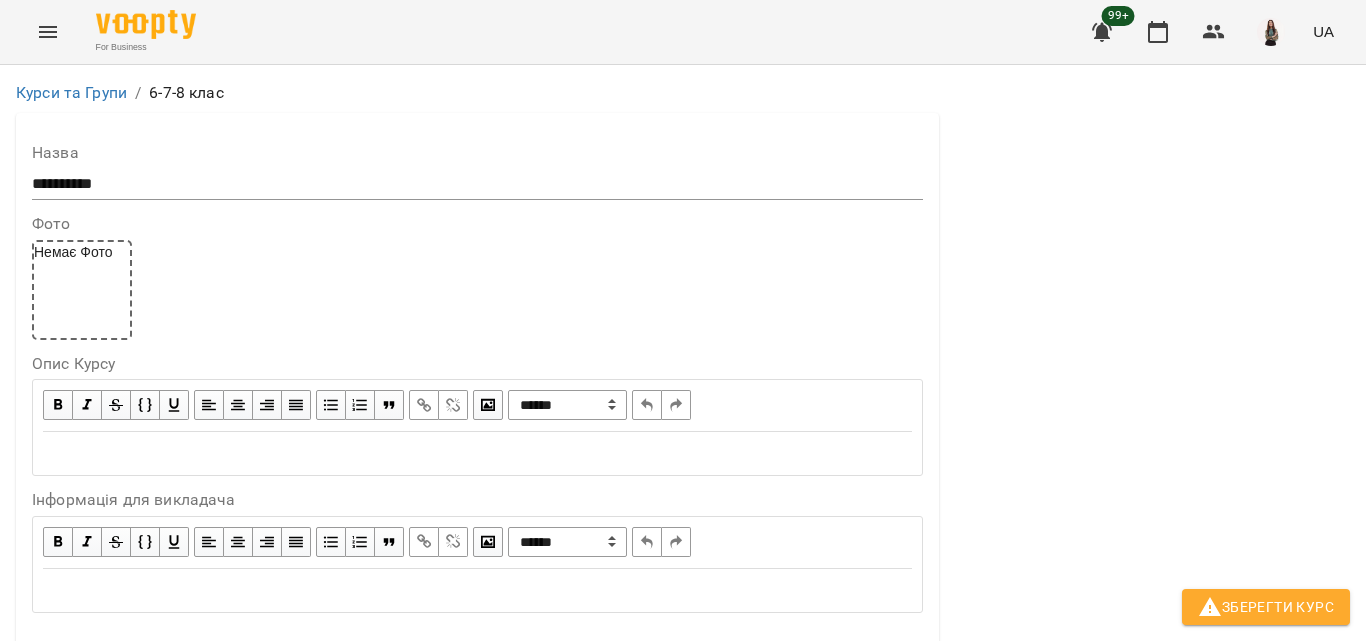 scroll, scrollTop: 1830, scrollLeft: 0, axis: vertical 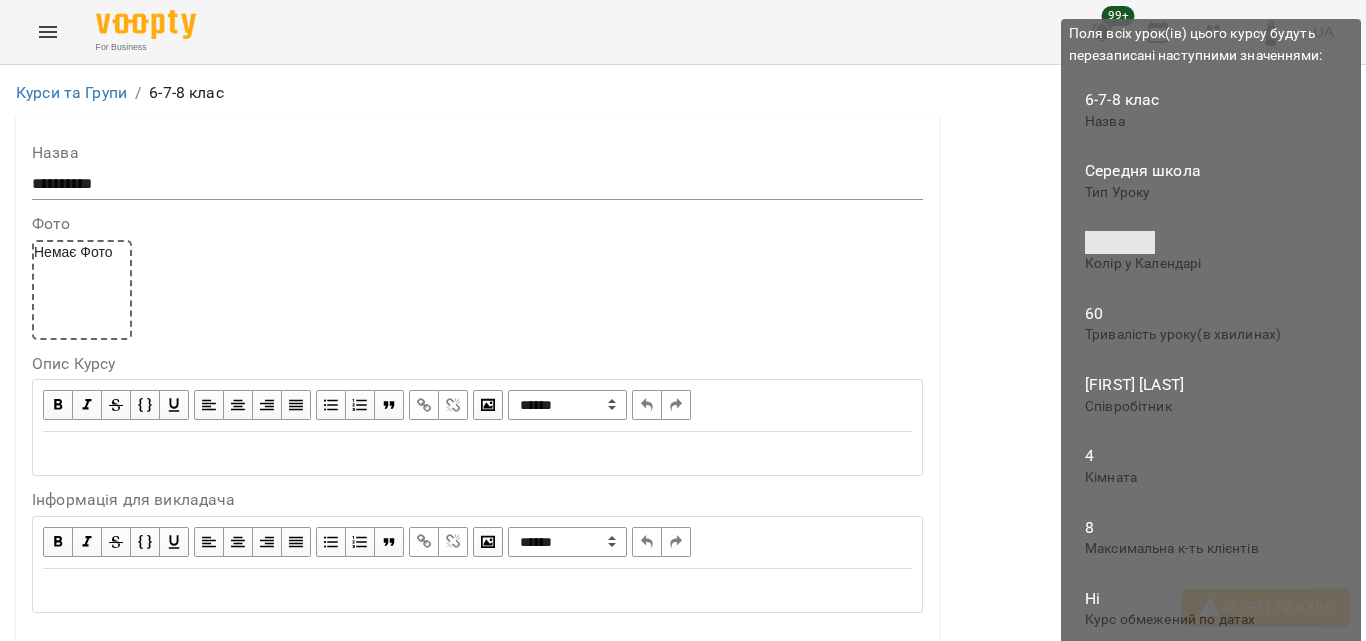 type on "***" 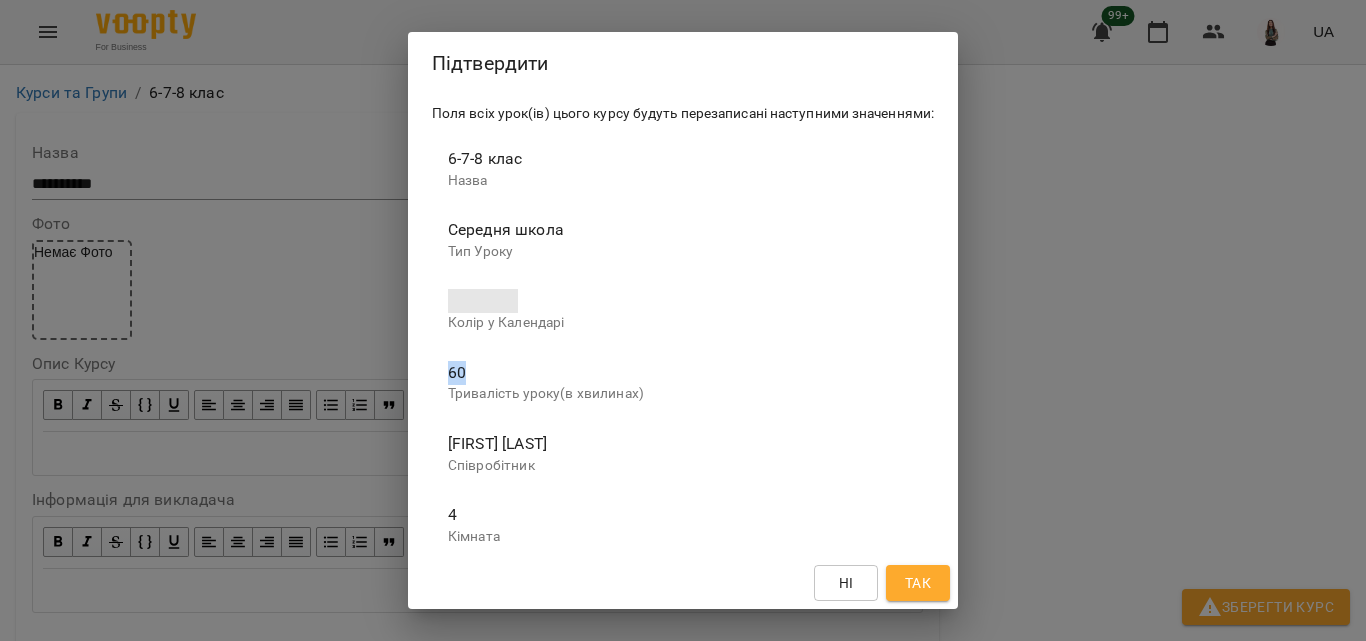 drag, startPoint x: 949, startPoint y: 327, endPoint x: 953, endPoint y: 372, distance: 45.17743 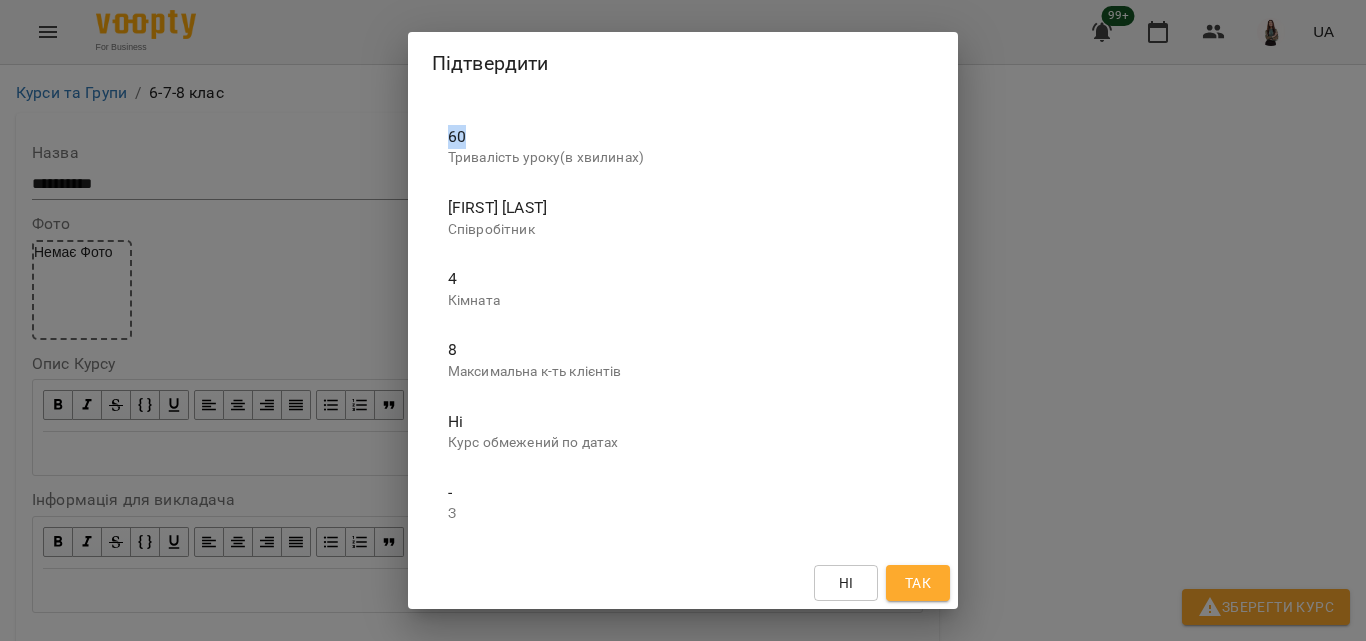 scroll, scrollTop: 304, scrollLeft: 0, axis: vertical 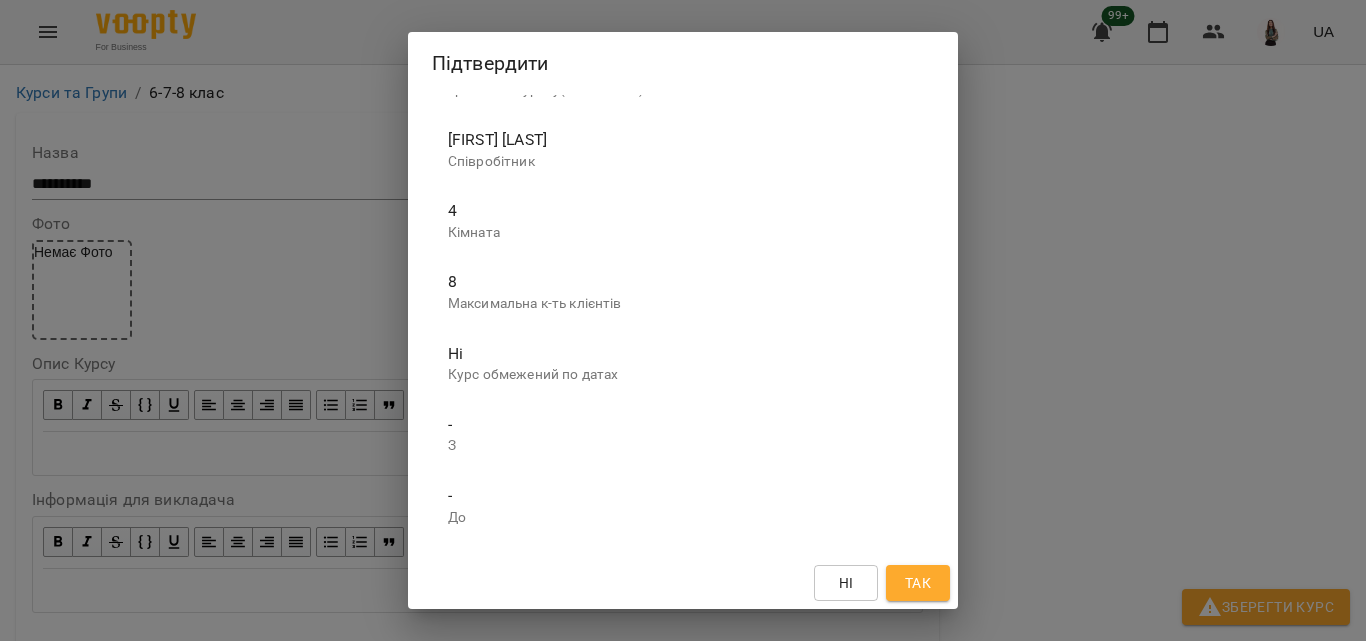 click on "Так" at bounding box center [918, 583] 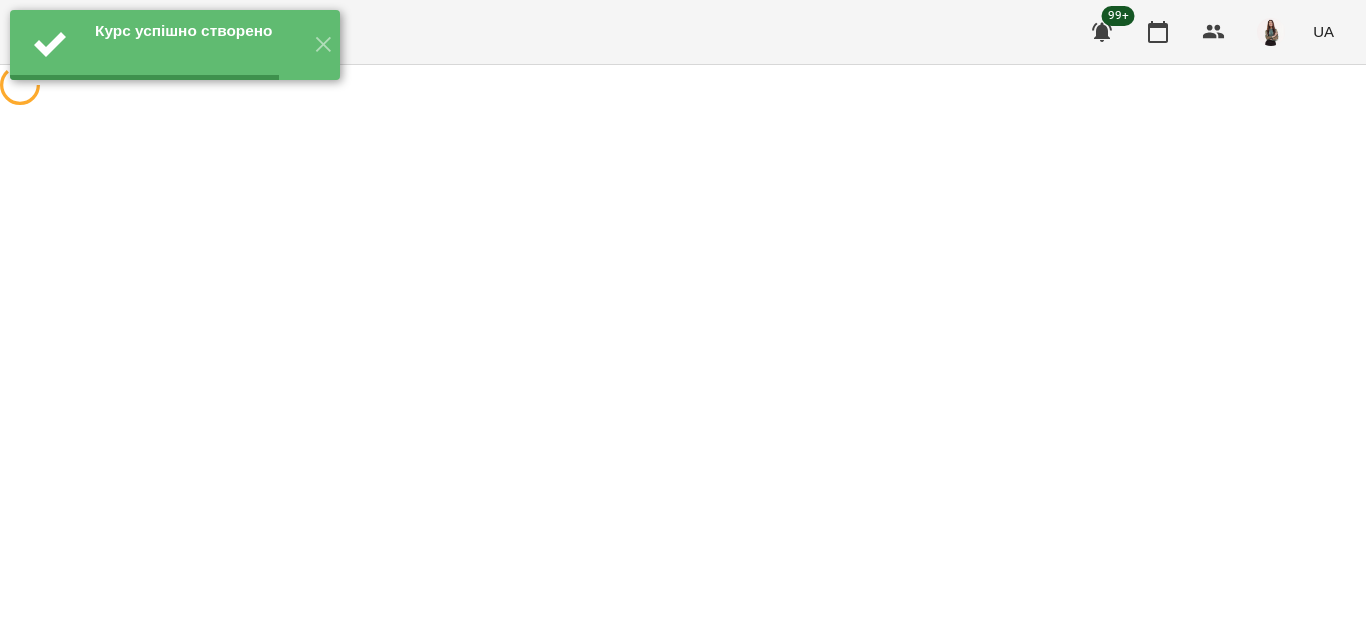 scroll, scrollTop: 0, scrollLeft: 0, axis: both 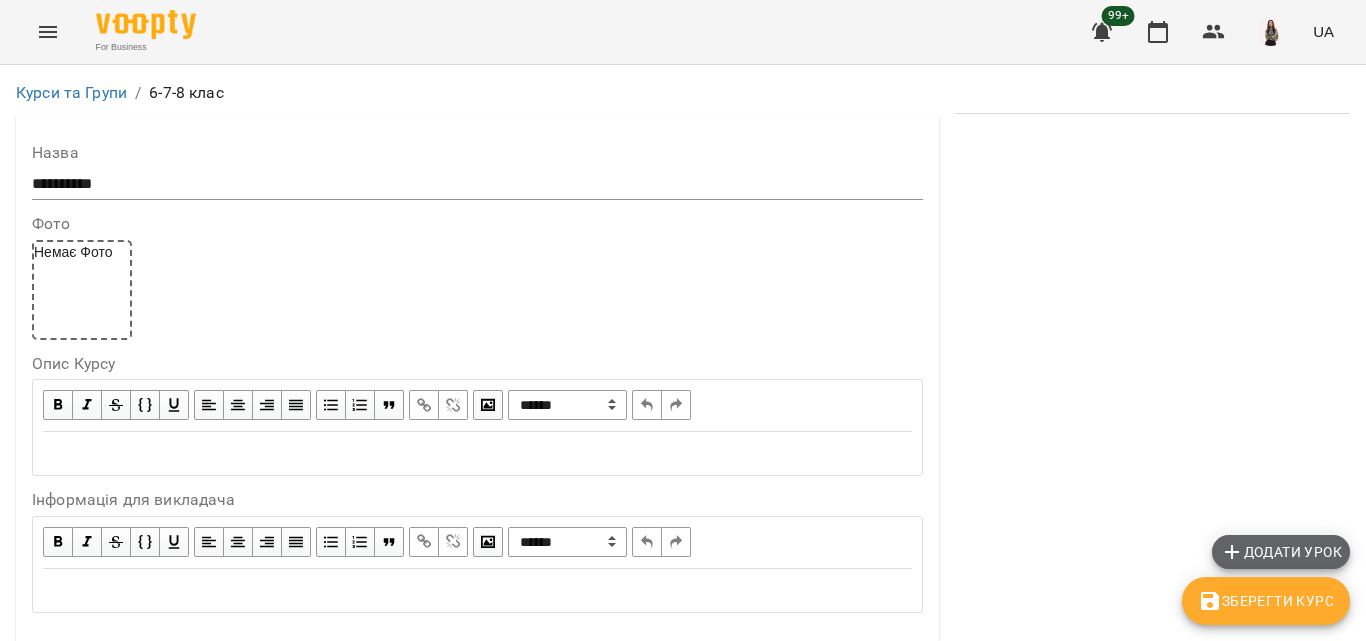 click on "Додати урок" at bounding box center [1281, 552] 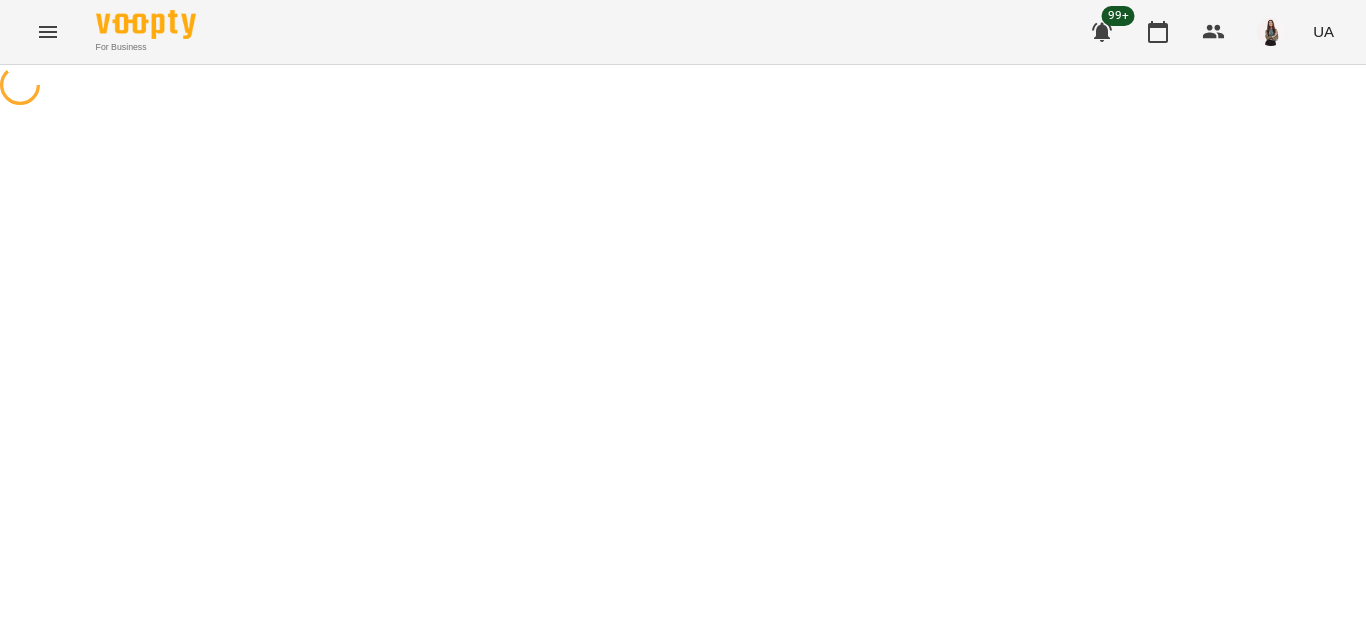 select on "**********" 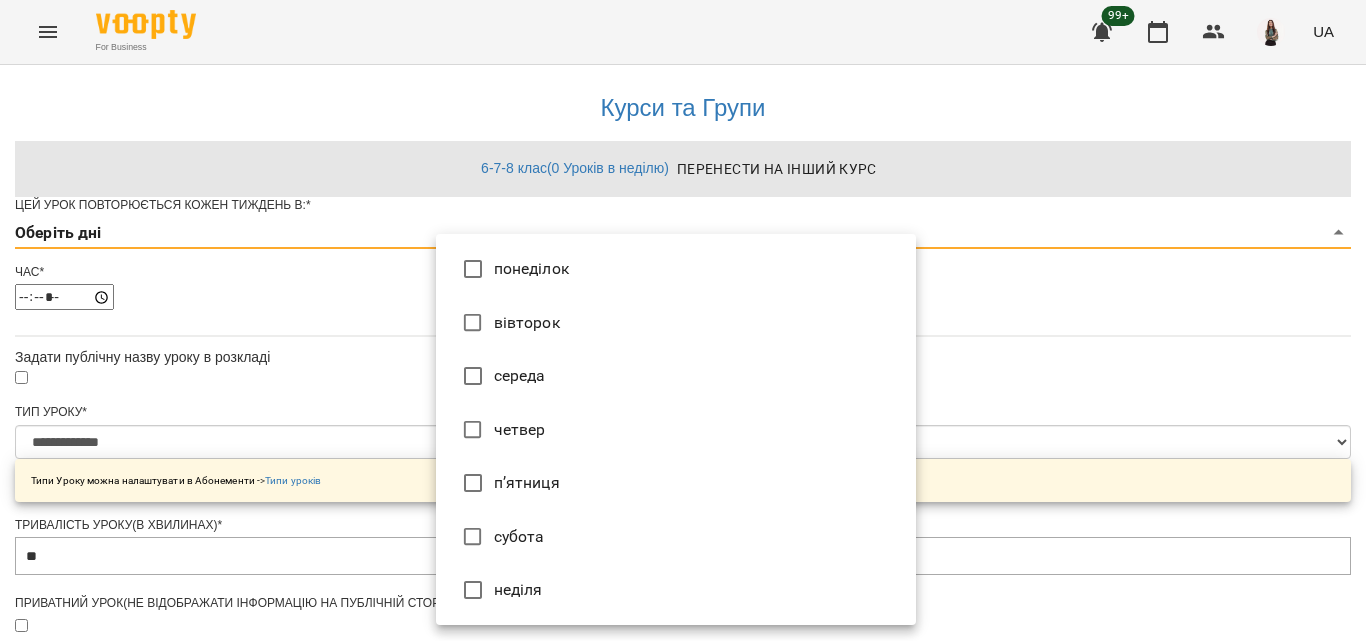 click on "**********" at bounding box center [683, 642] 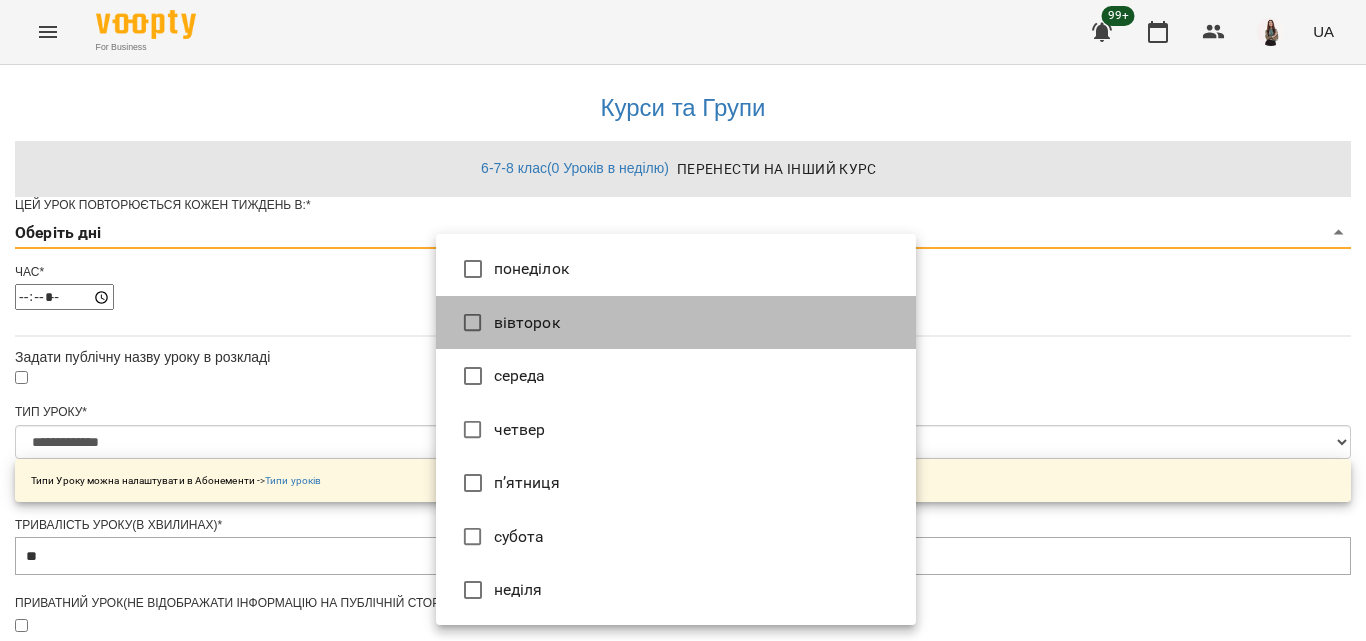 click on "вівторок" at bounding box center [676, 323] 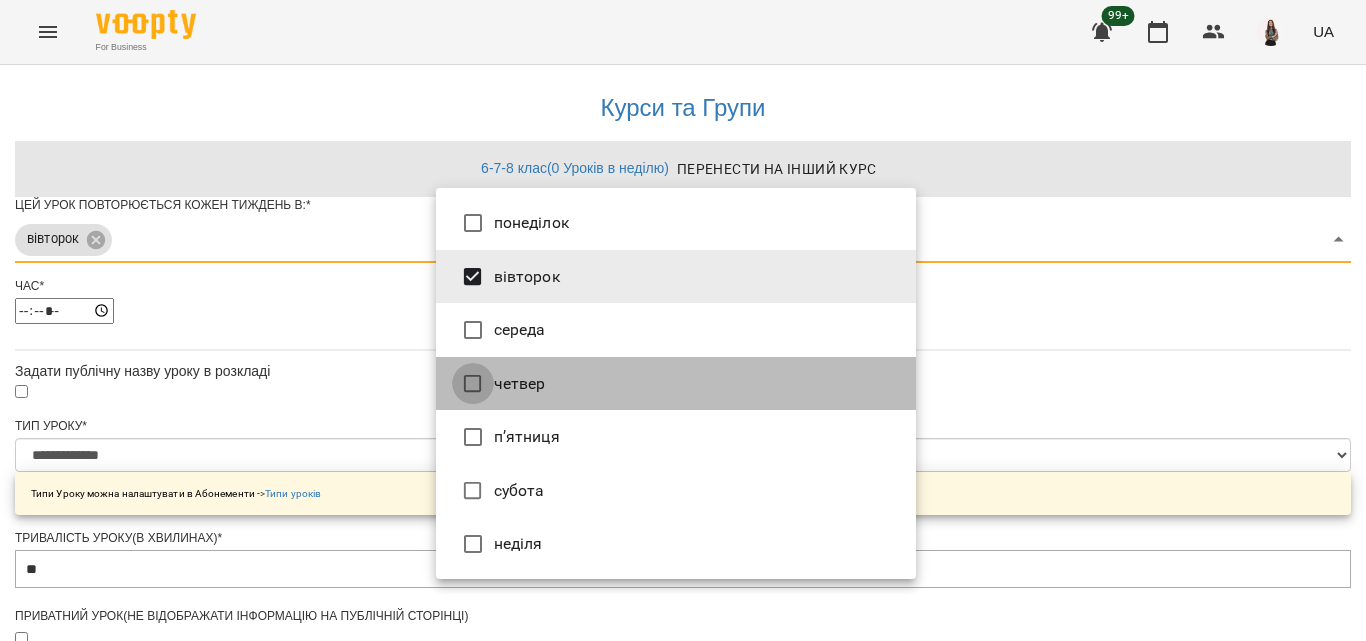 type on "***" 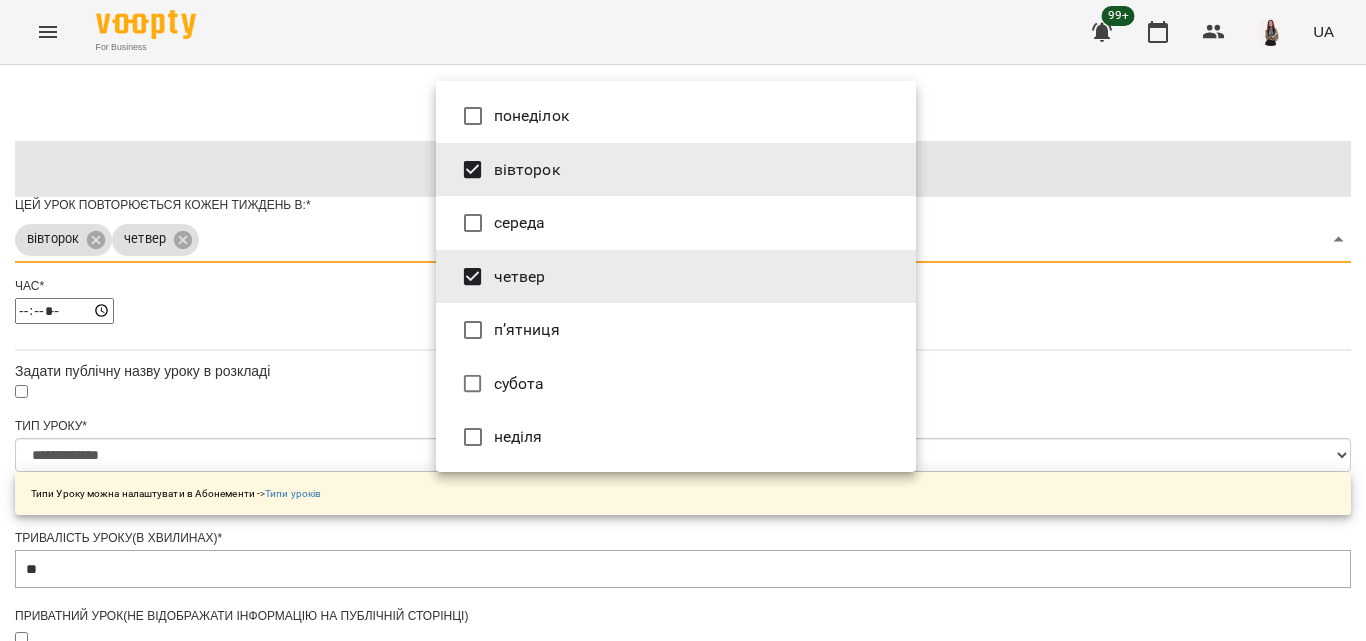 click at bounding box center [683, 320] 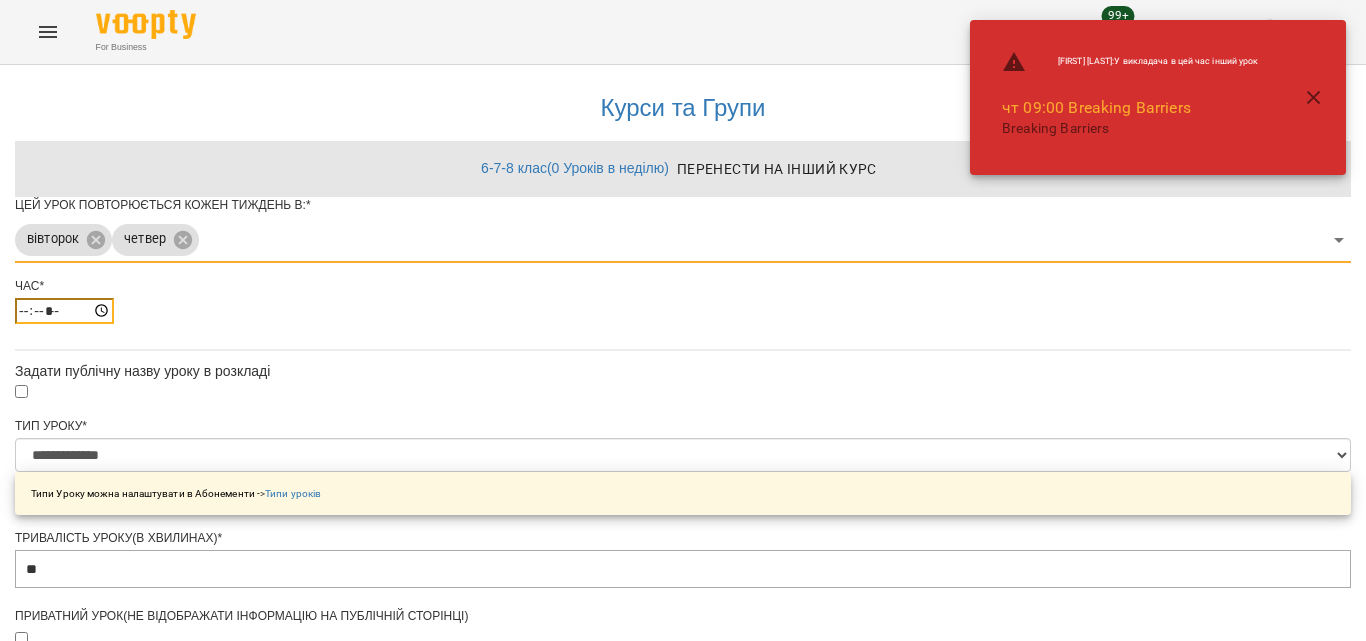 click on "*****" at bounding box center [64, 311] 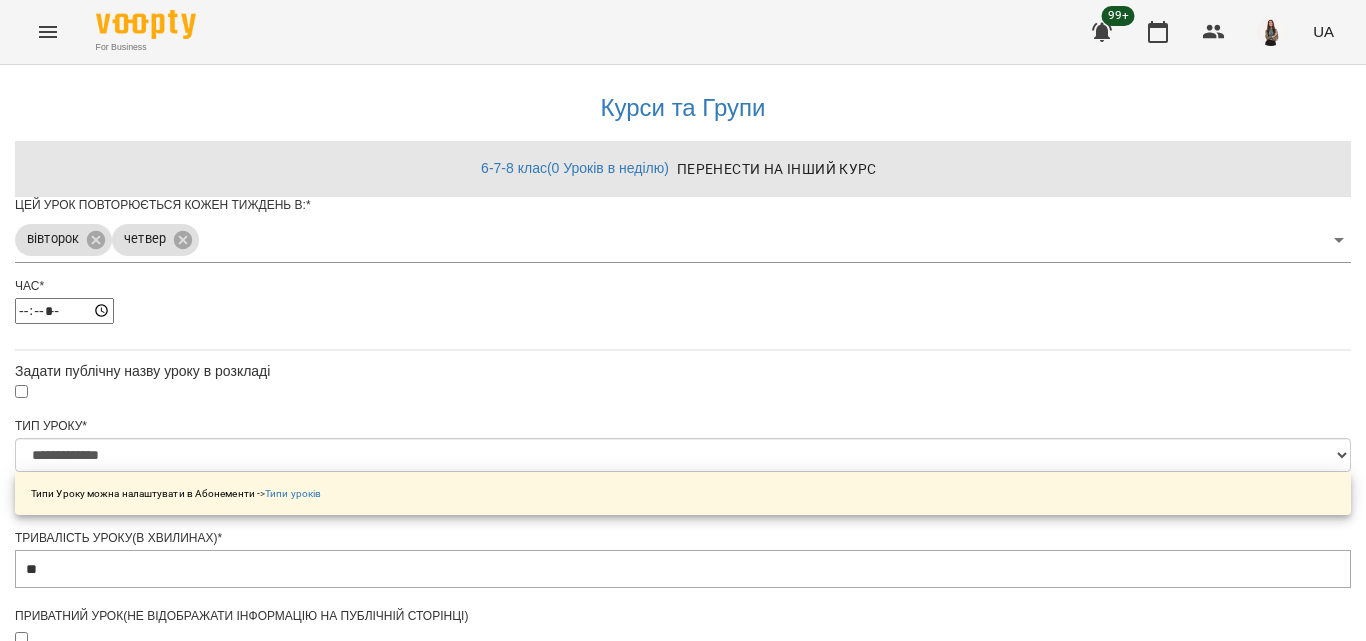 type on "*****" 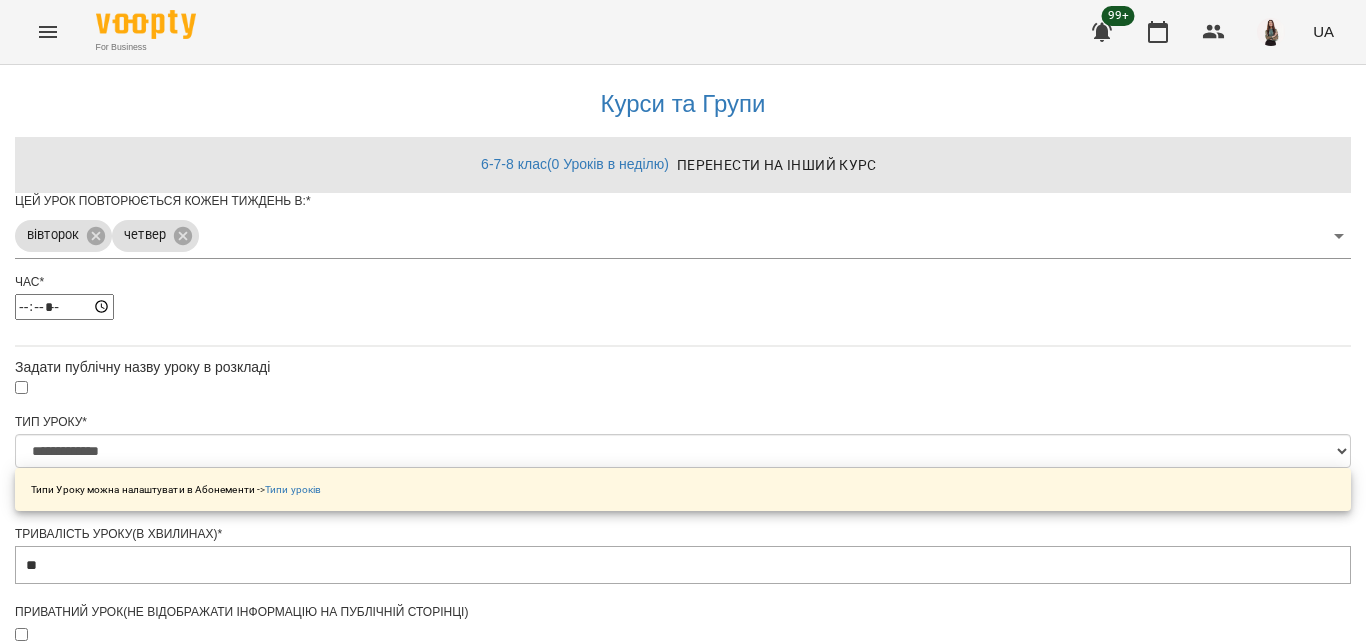 scroll, scrollTop: 400, scrollLeft: 0, axis: vertical 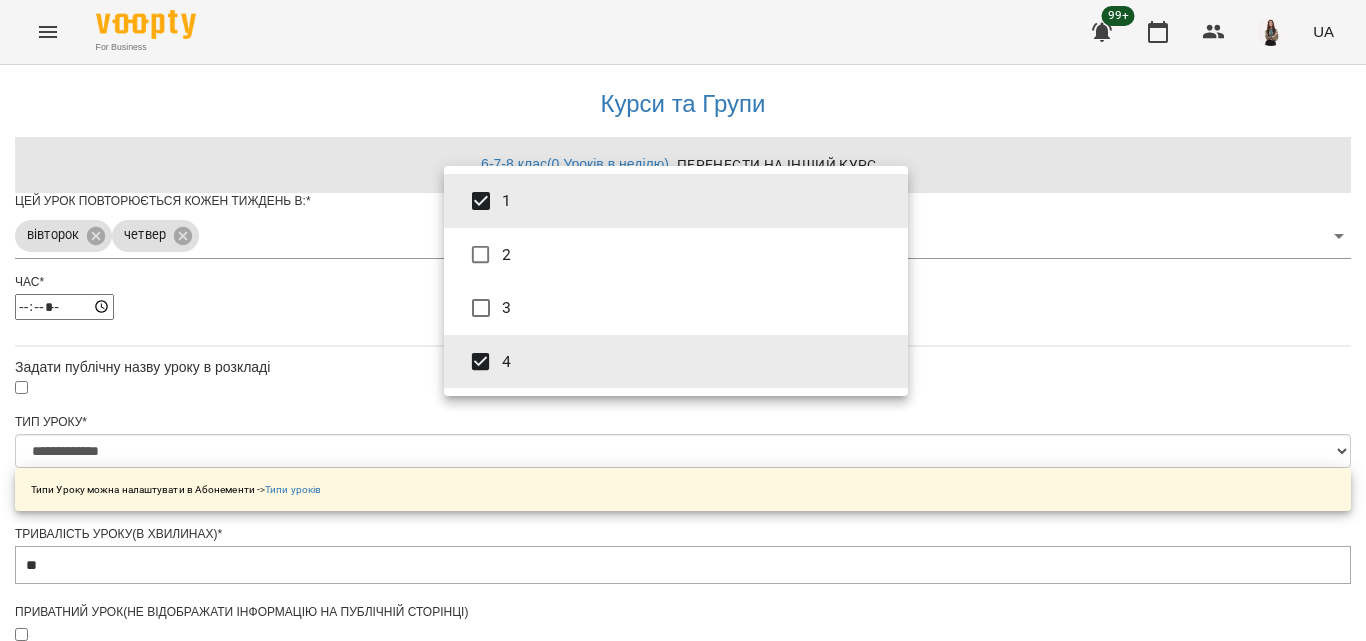 type on "**********" 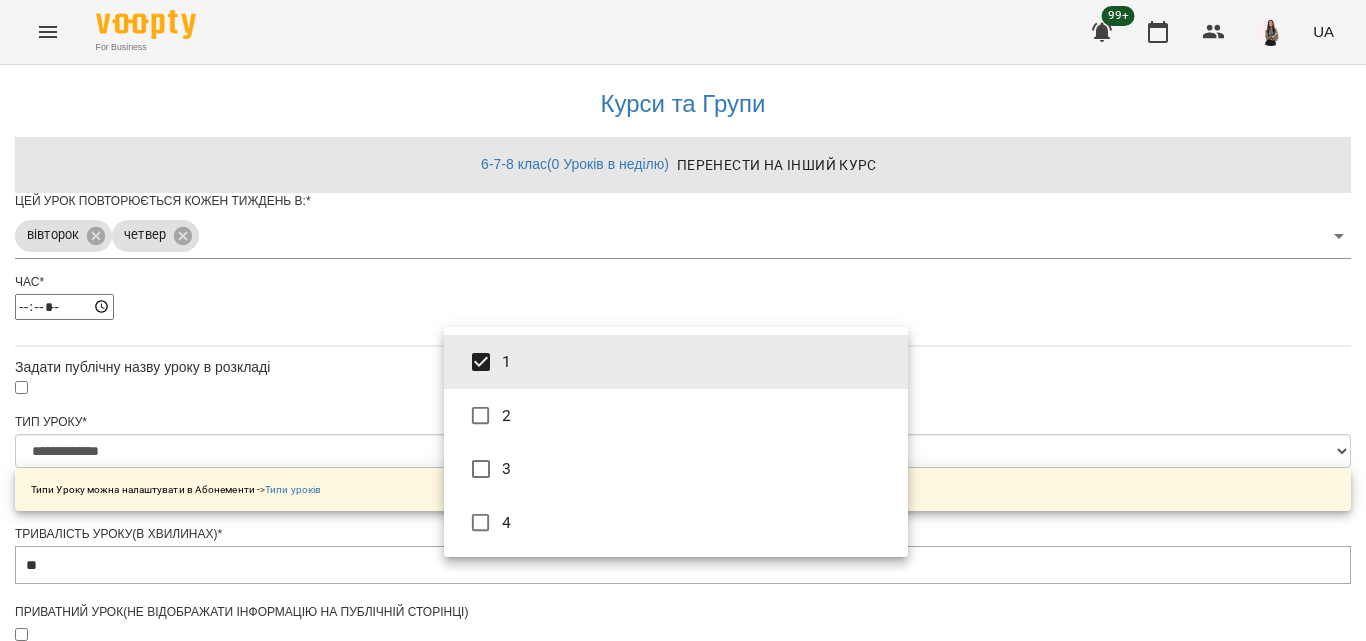 click at bounding box center [683, 320] 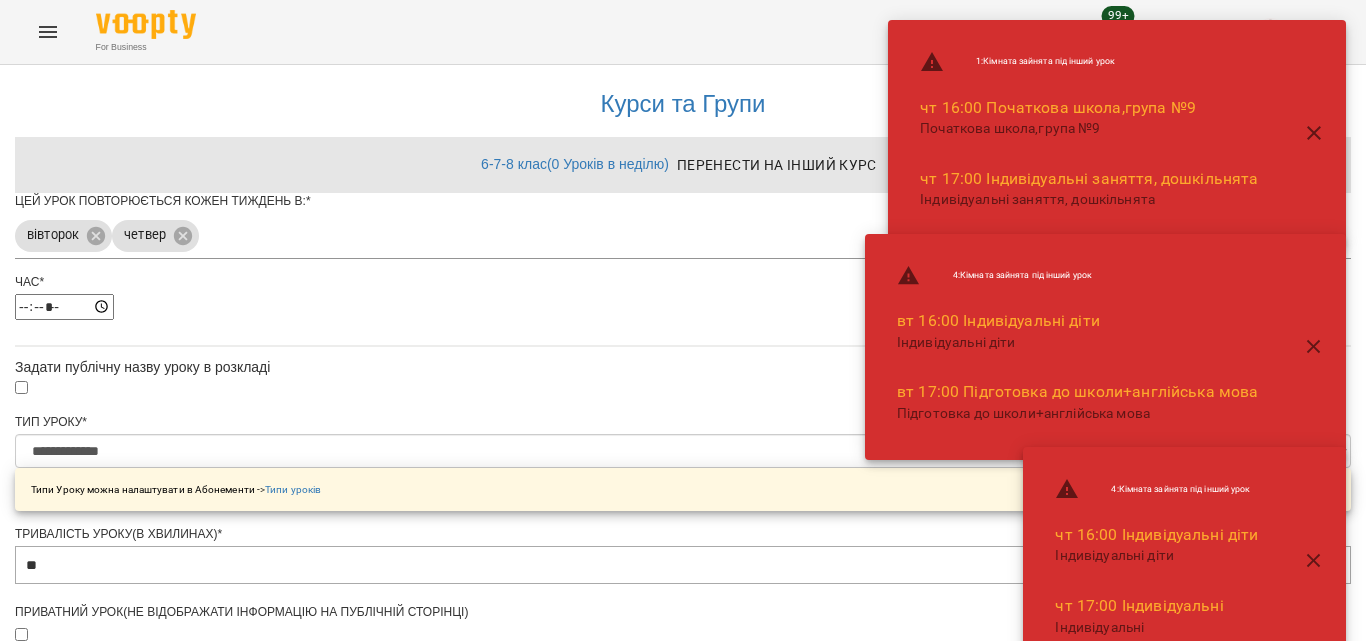 click on "**********" at bounding box center [683, 679] 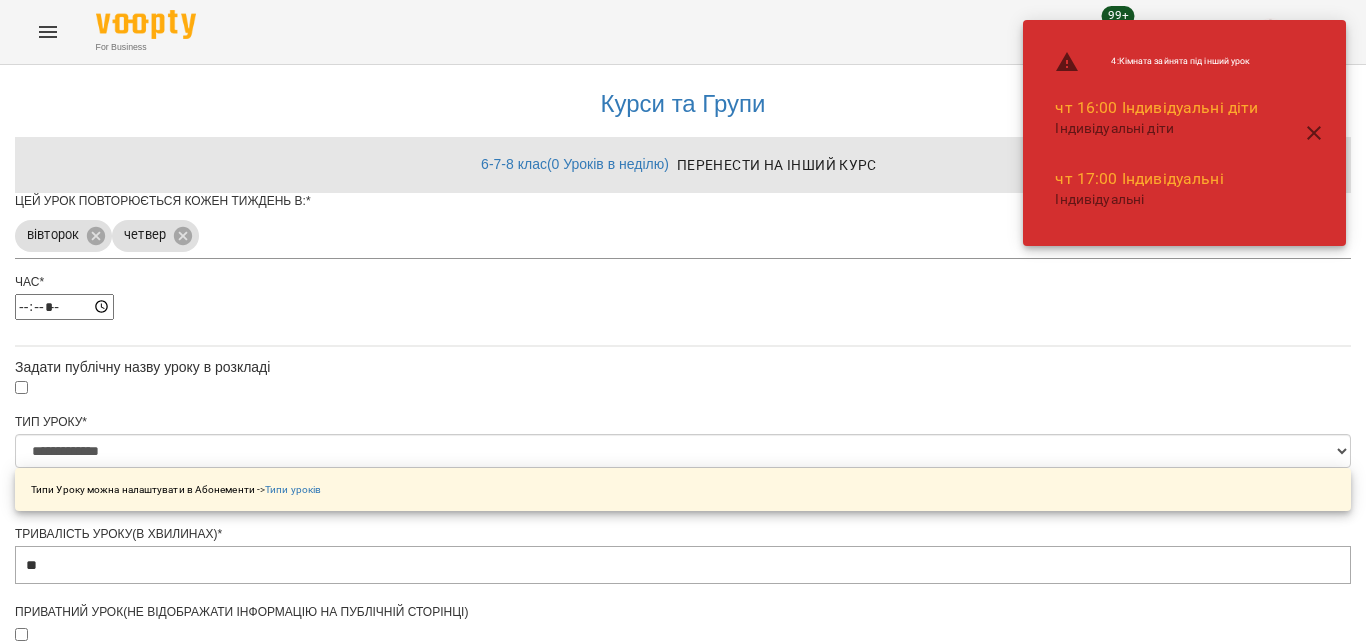 click 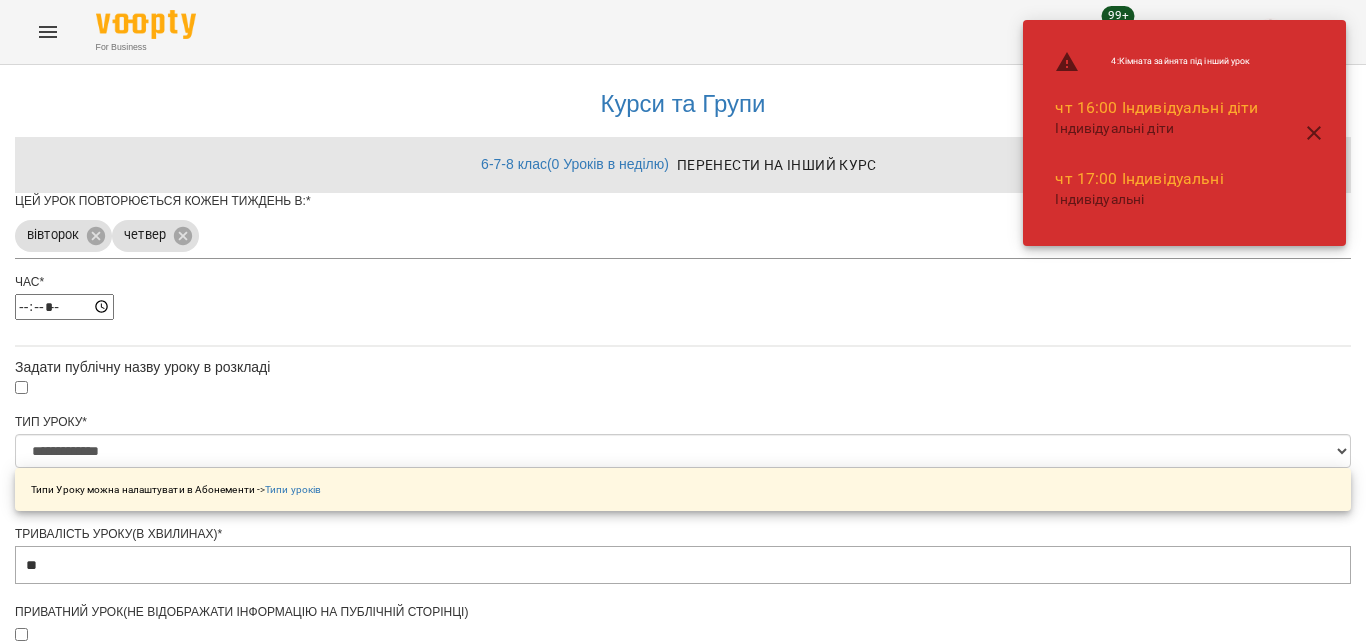 click on "**********" at bounding box center [683, 642] 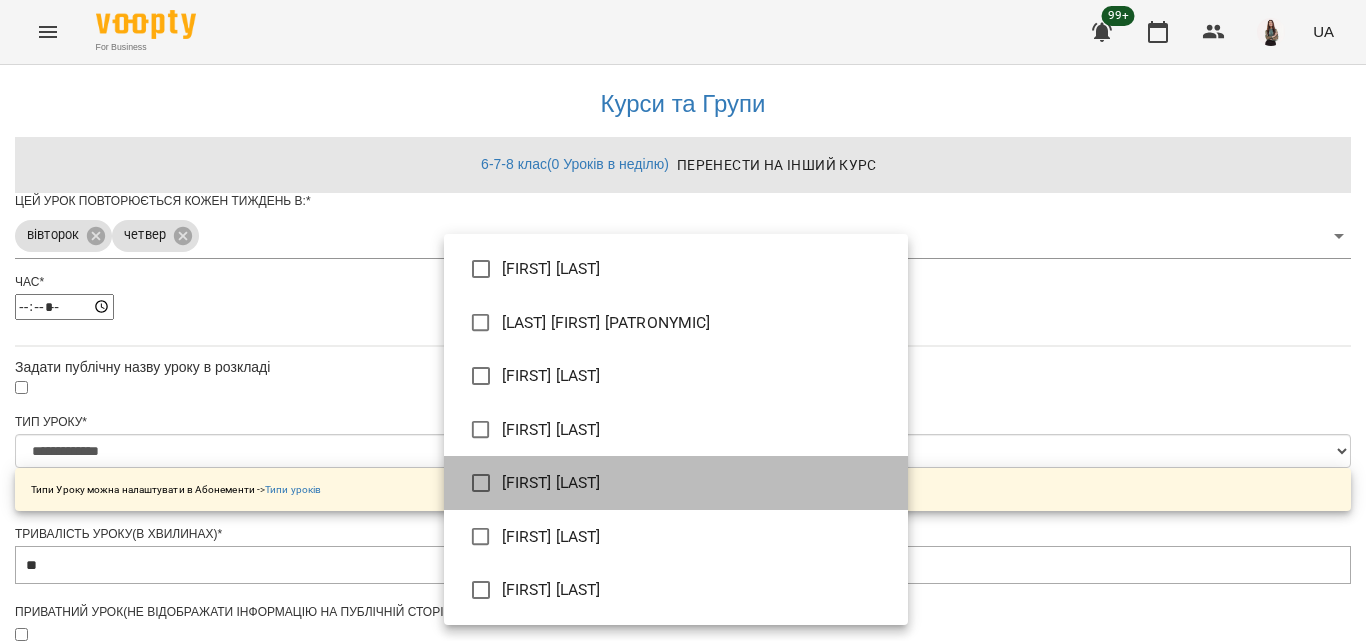 click on "[FIRST] [LAST]" at bounding box center (676, 483) 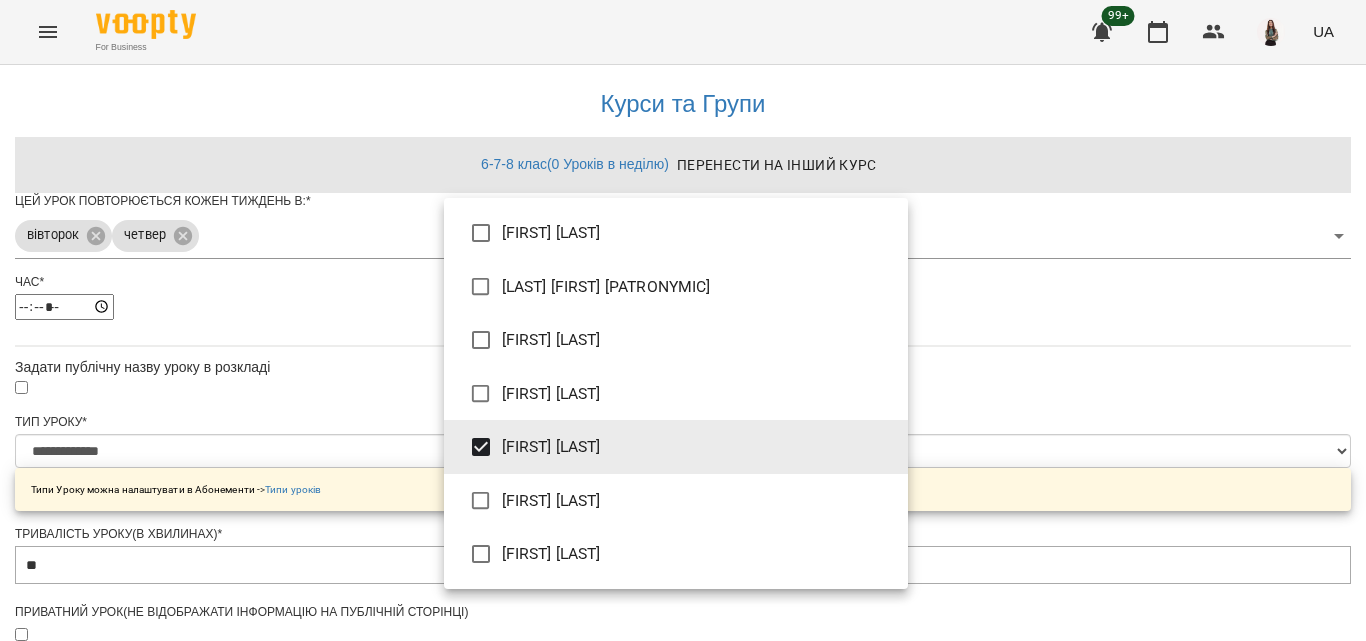 click at bounding box center [683, 320] 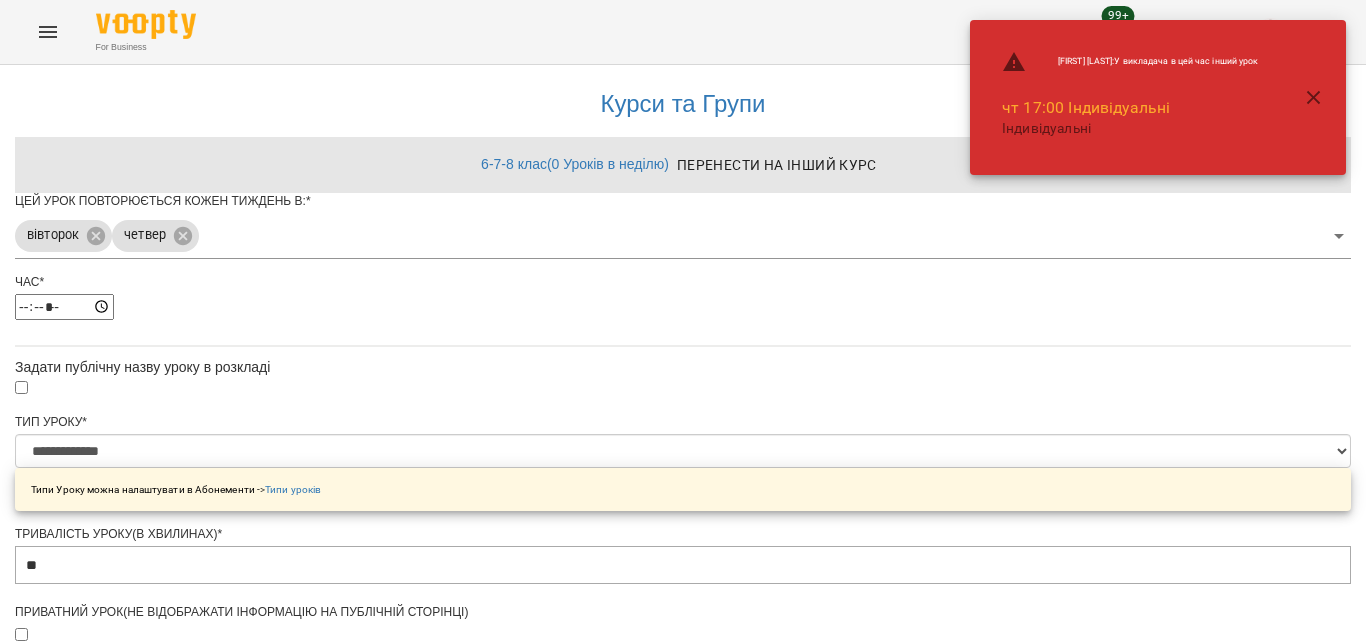 scroll, scrollTop: 100, scrollLeft: 0, axis: vertical 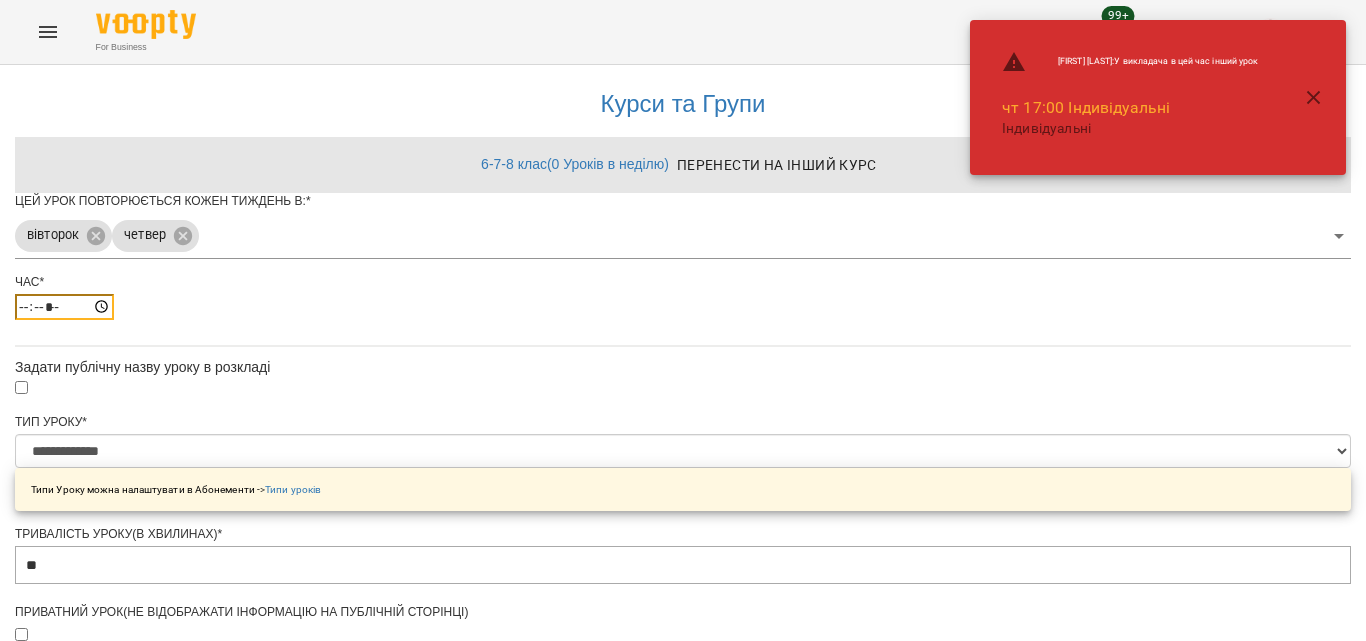 click on "*****" at bounding box center (64, 307) 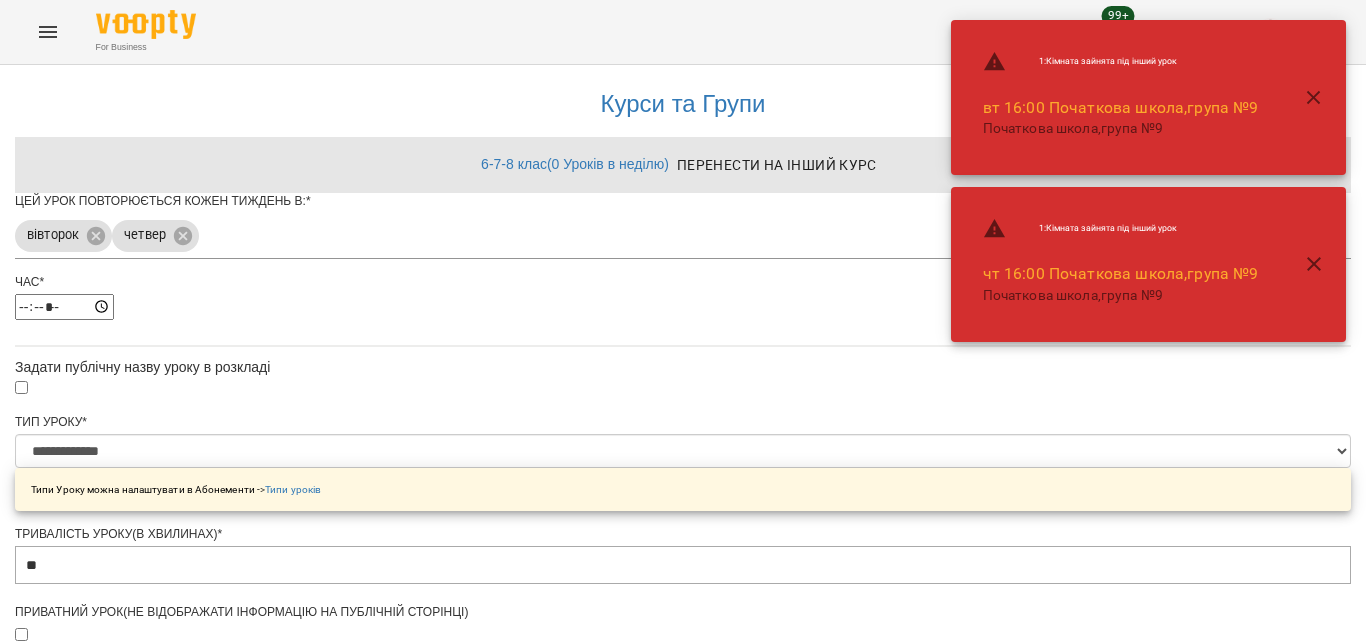type on "*****" 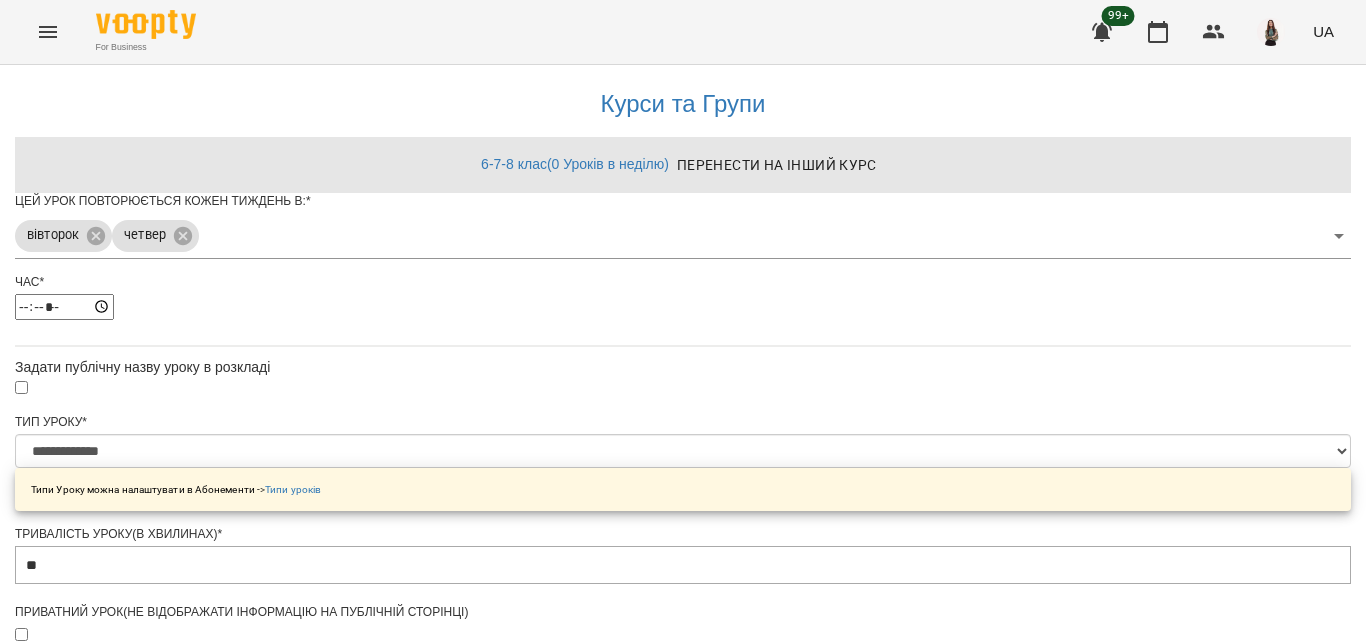 scroll, scrollTop: 661, scrollLeft: 0, axis: vertical 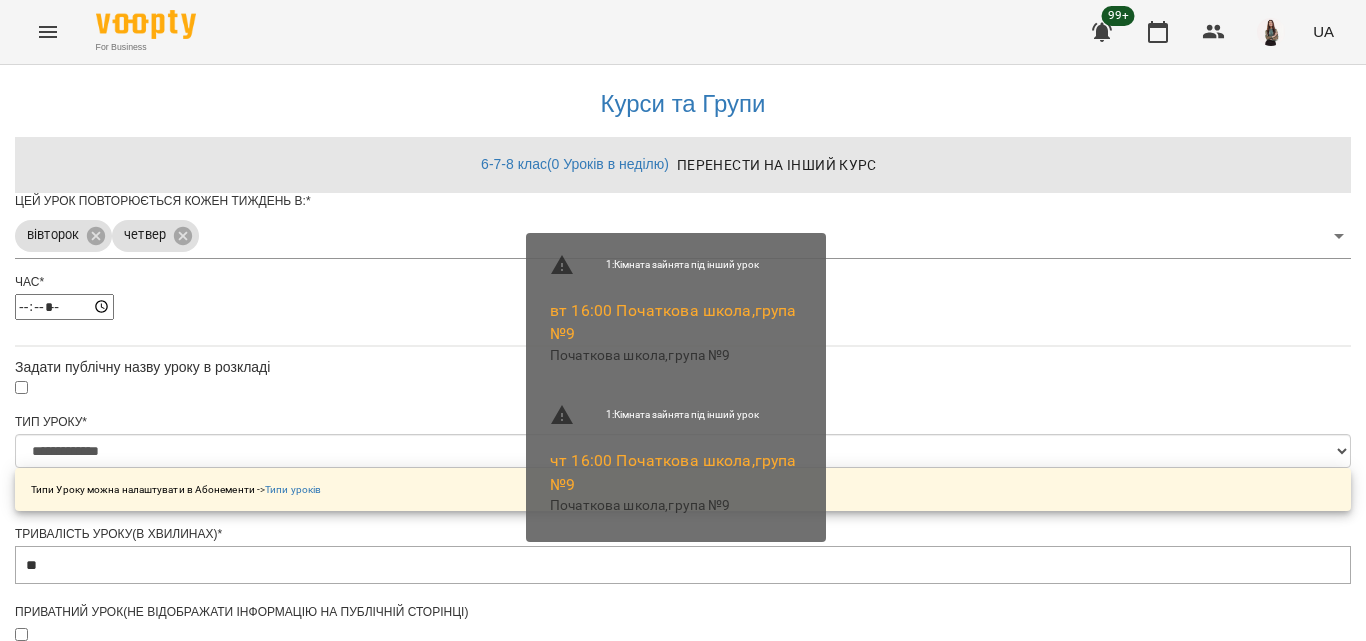 click on "Зберегти" at bounding box center [683, 1322] 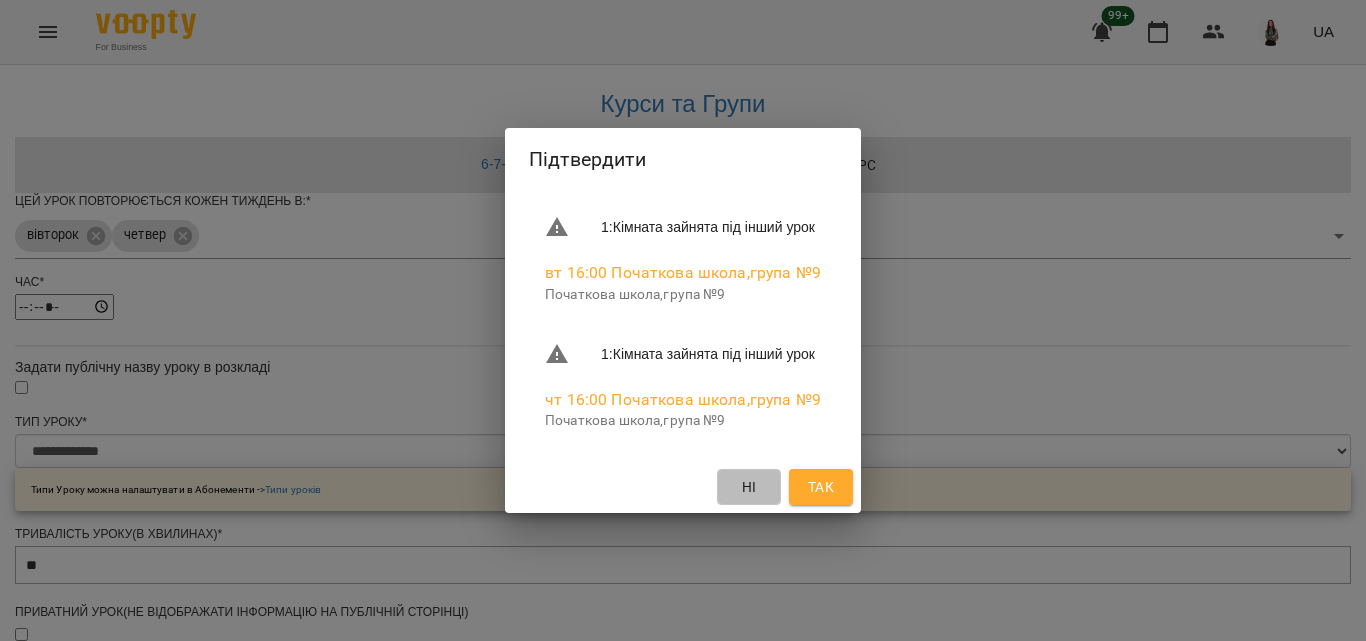 click on "Ні" at bounding box center [749, 487] 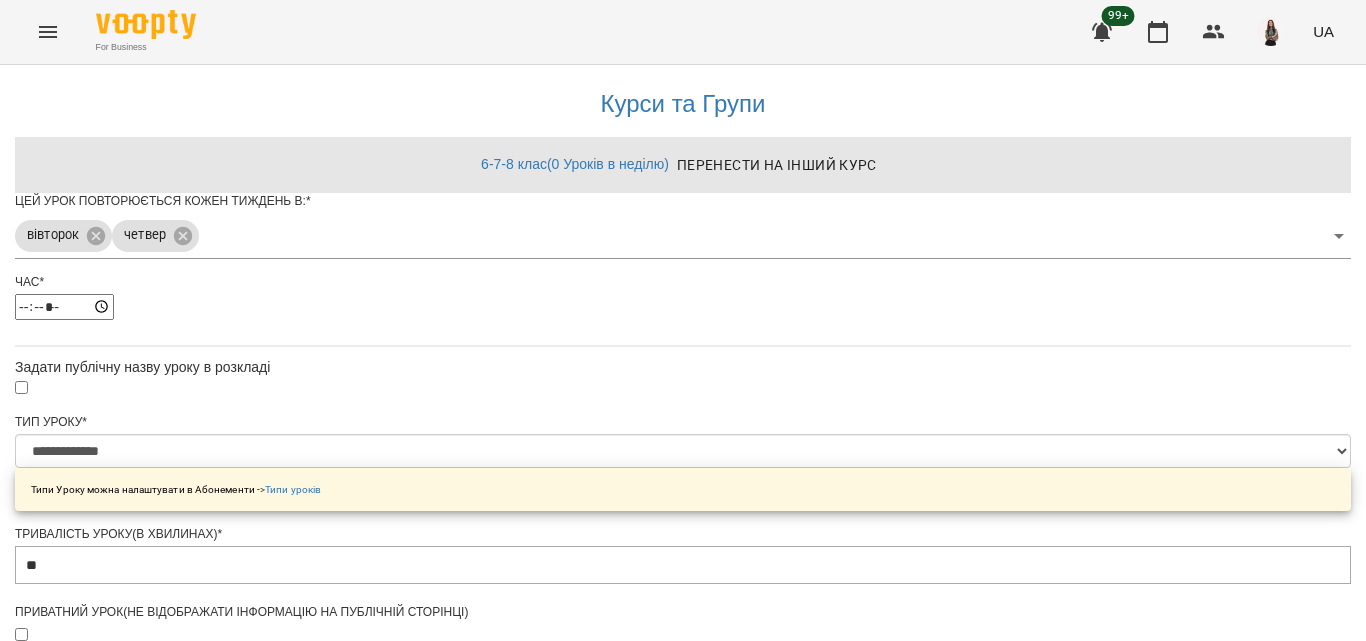 scroll, scrollTop: 432, scrollLeft: 0, axis: vertical 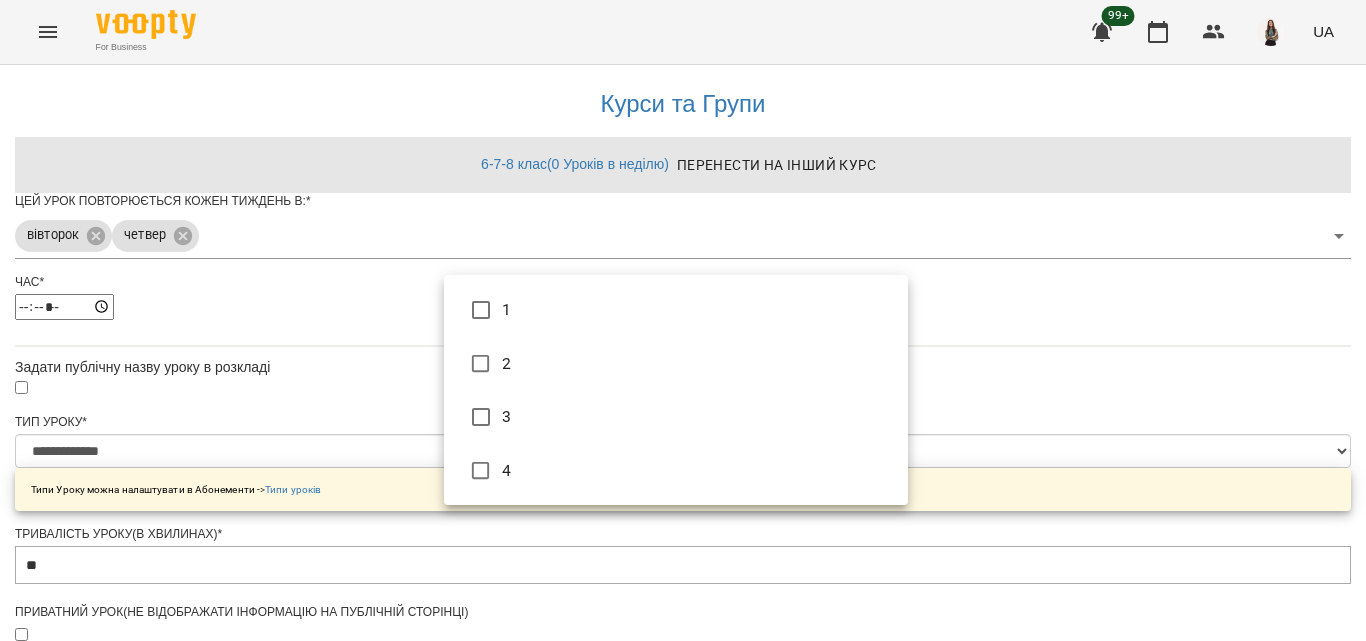 click at bounding box center [683, 320] 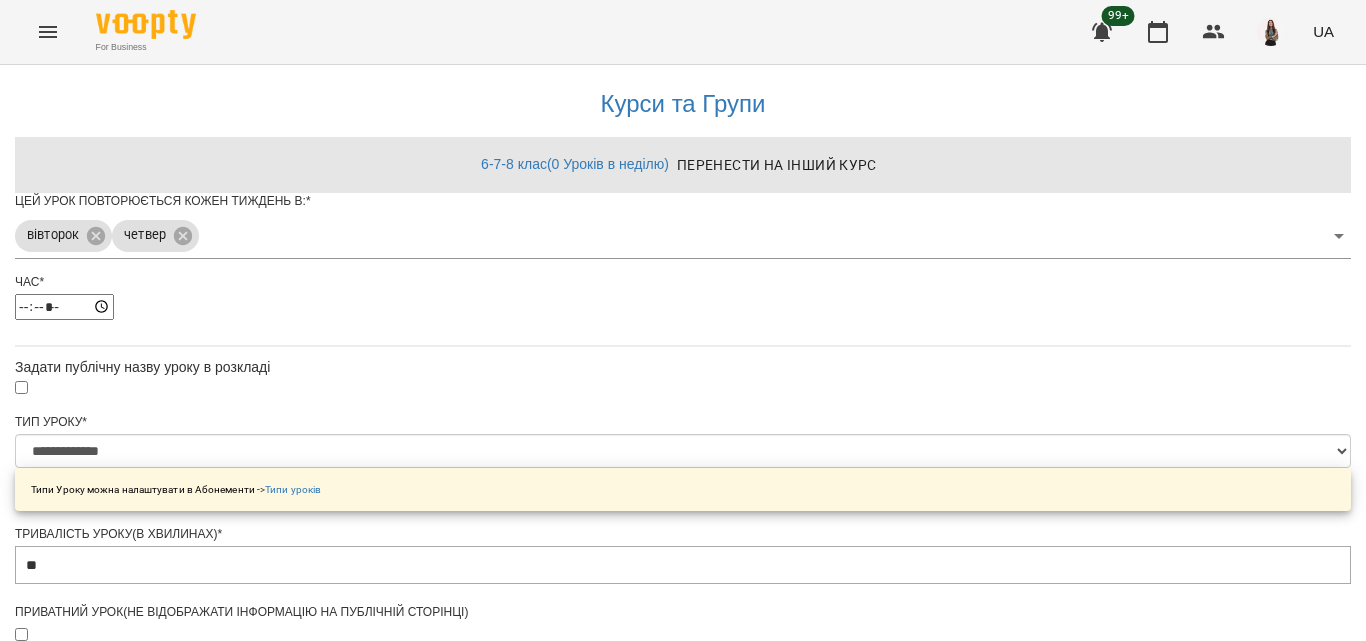 click on "**********" at bounding box center [683, 670] 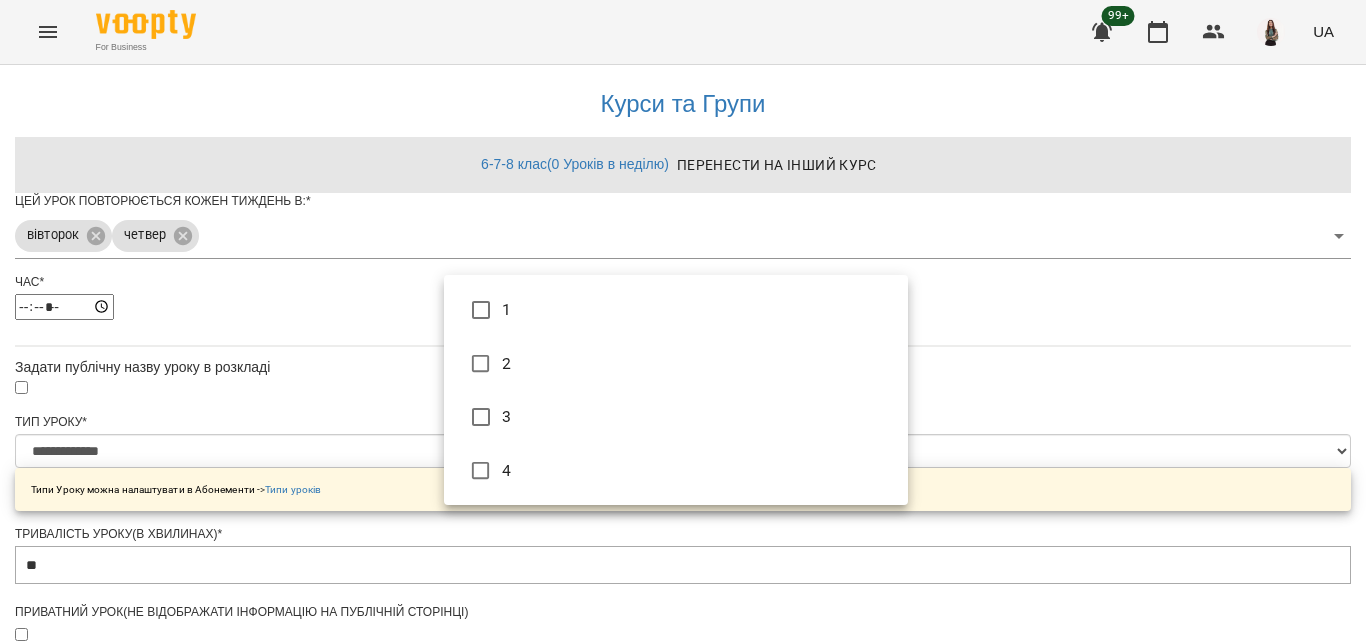 type on "**********" 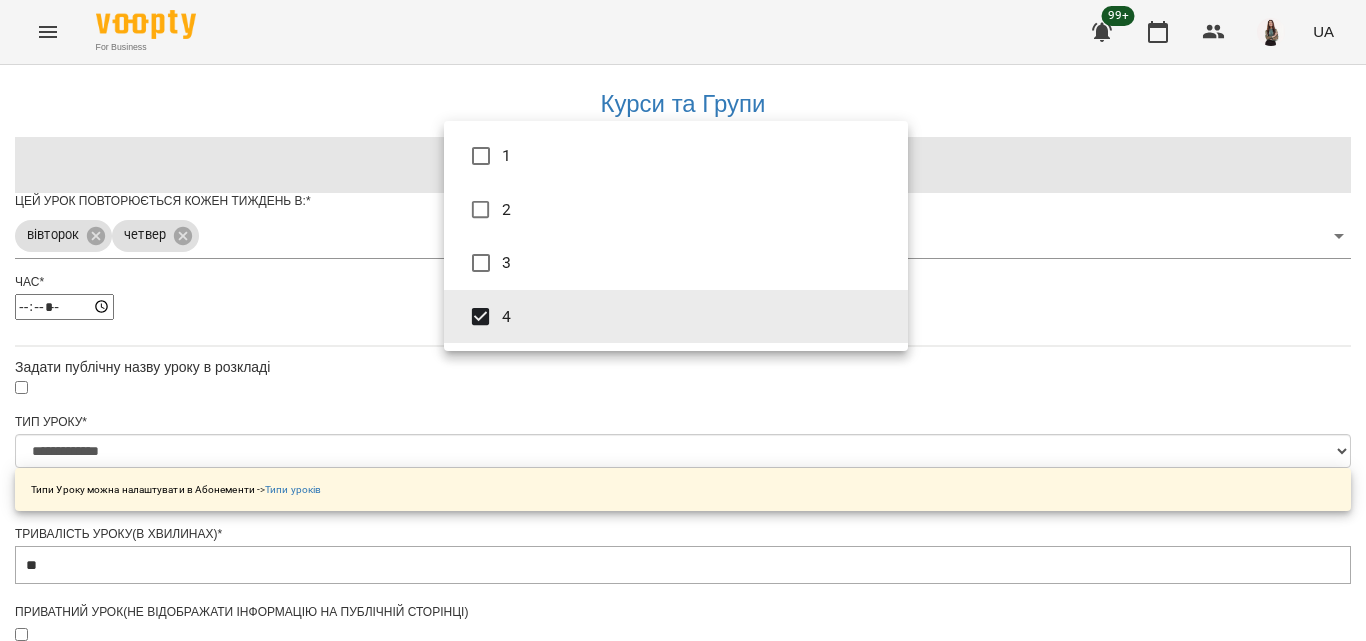 click at bounding box center [683, 320] 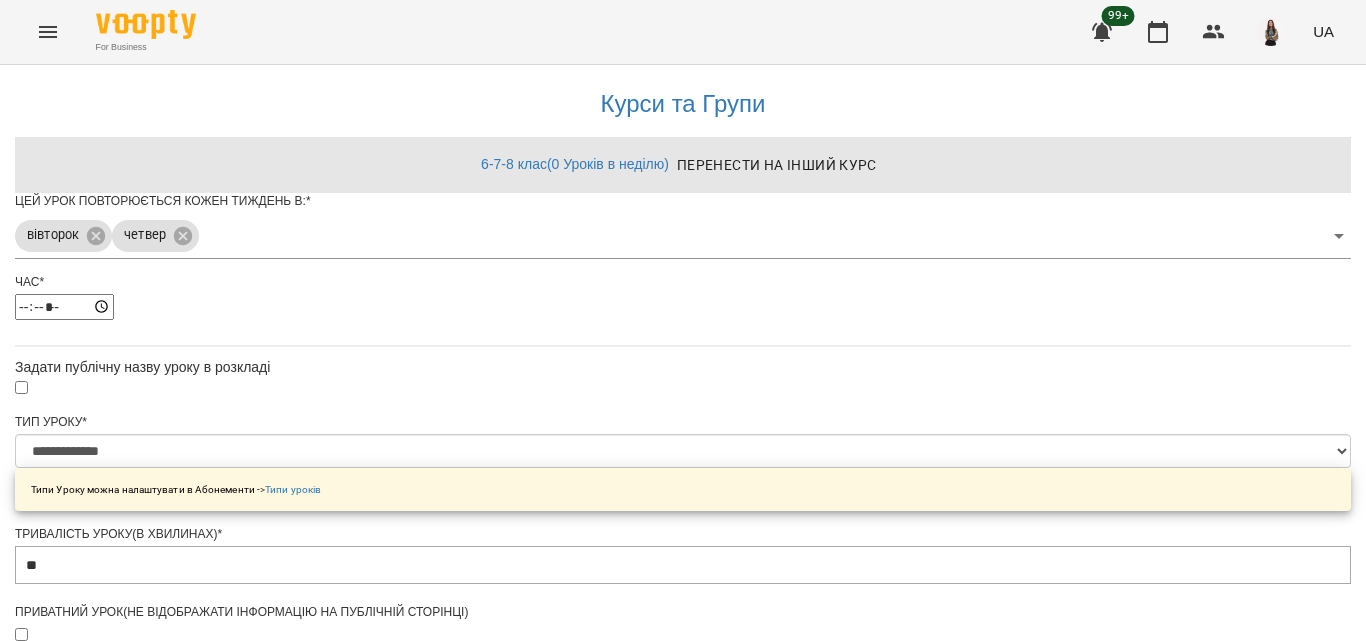 scroll, scrollTop: 816, scrollLeft: 0, axis: vertical 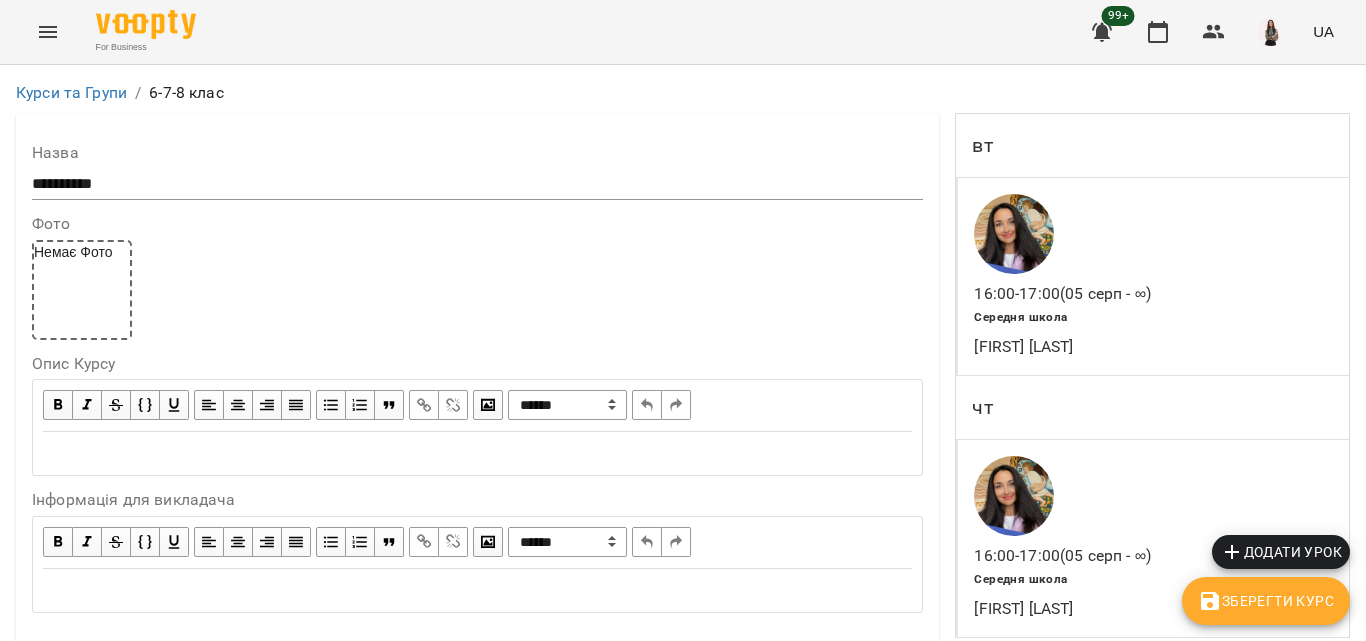 click on "Зберегти Курс" at bounding box center [1266, 601] 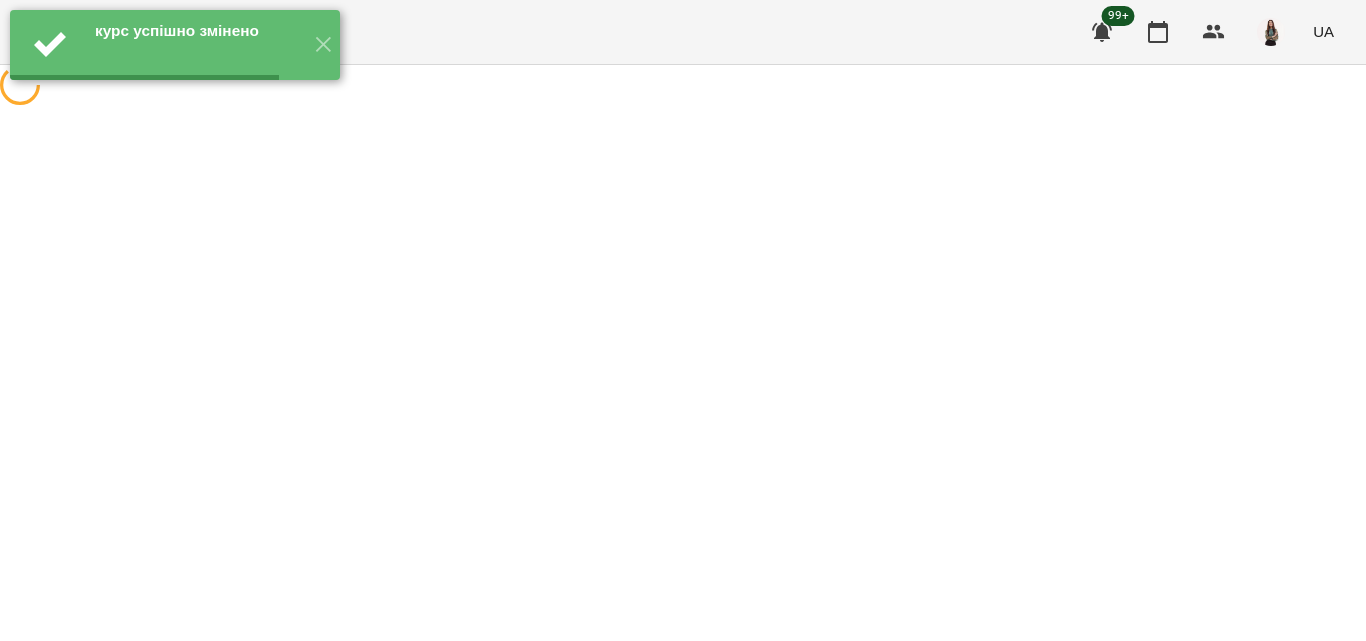scroll, scrollTop: 0, scrollLeft: 0, axis: both 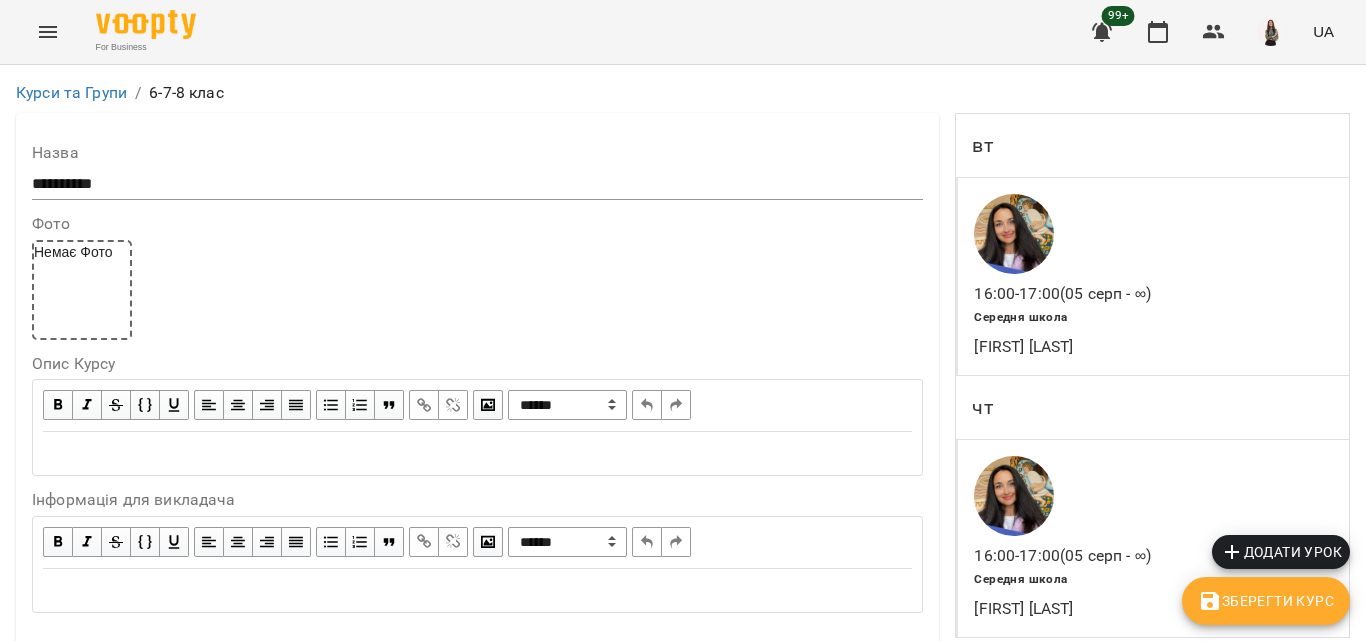 click at bounding box center [48, 32] 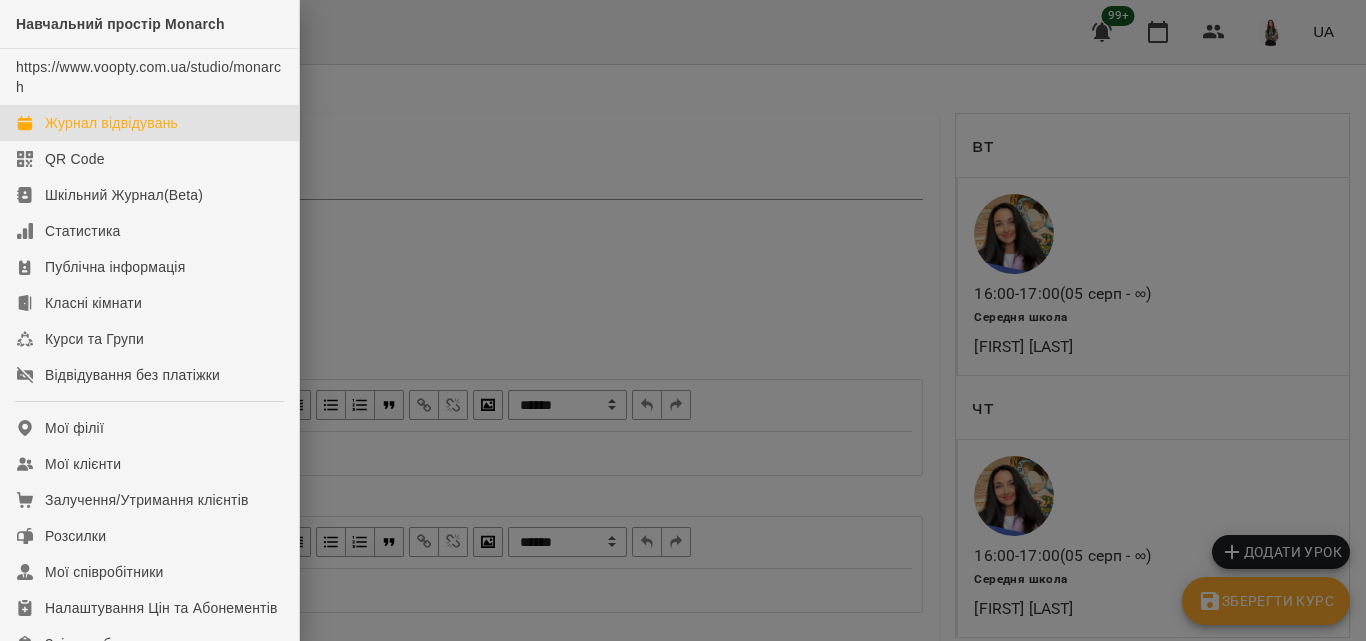 click on "Журнал відвідувань" at bounding box center [111, 123] 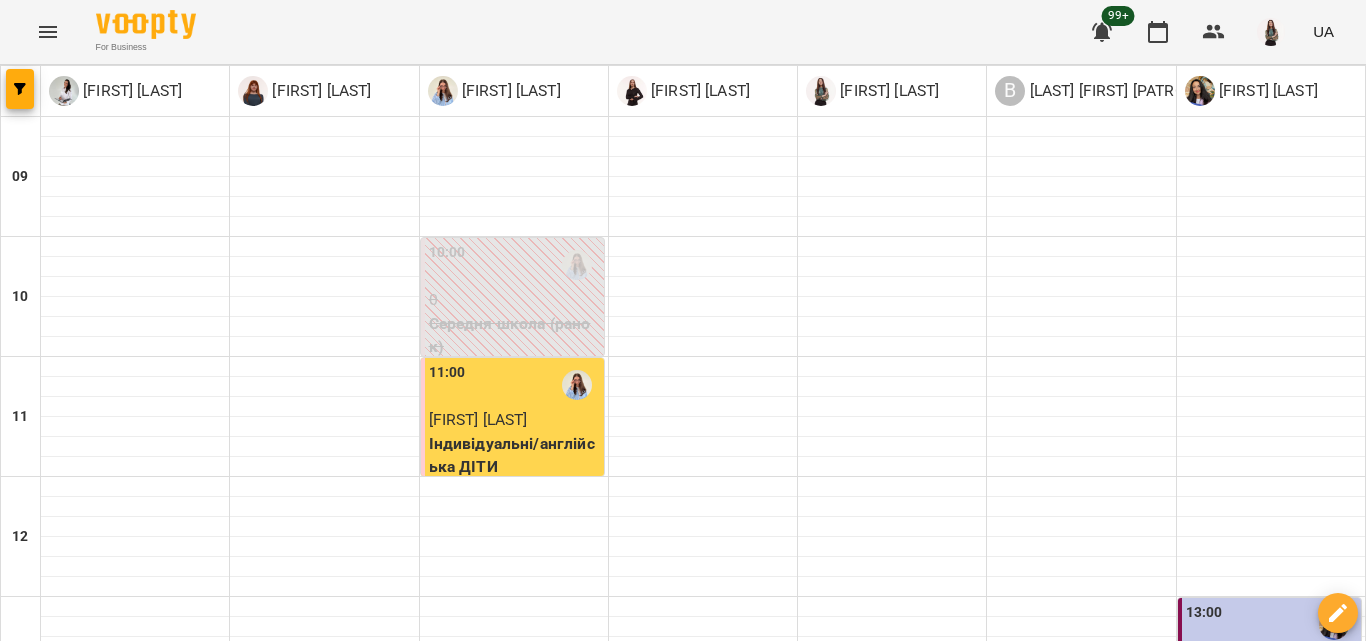 scroll, scrollTop: 686, scrollLeft: 0, axis: vertical 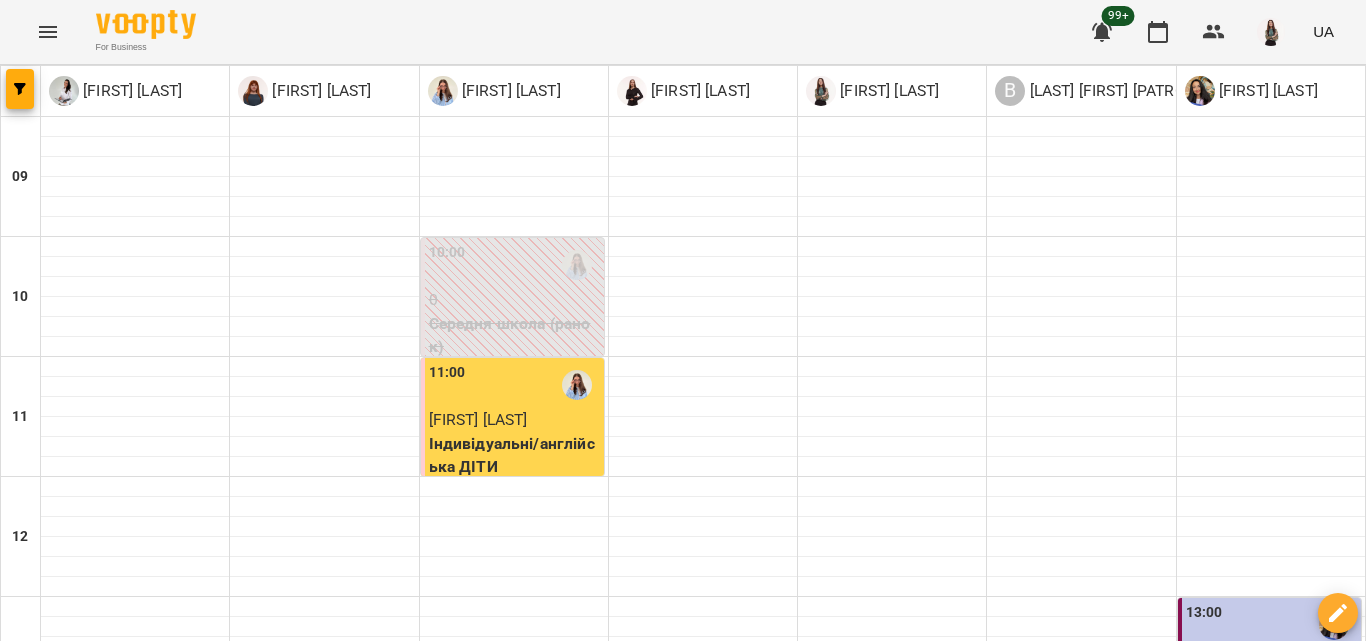 click on "Середня школа - 6-7-8 клас" at bounding box center (1271, 1031) 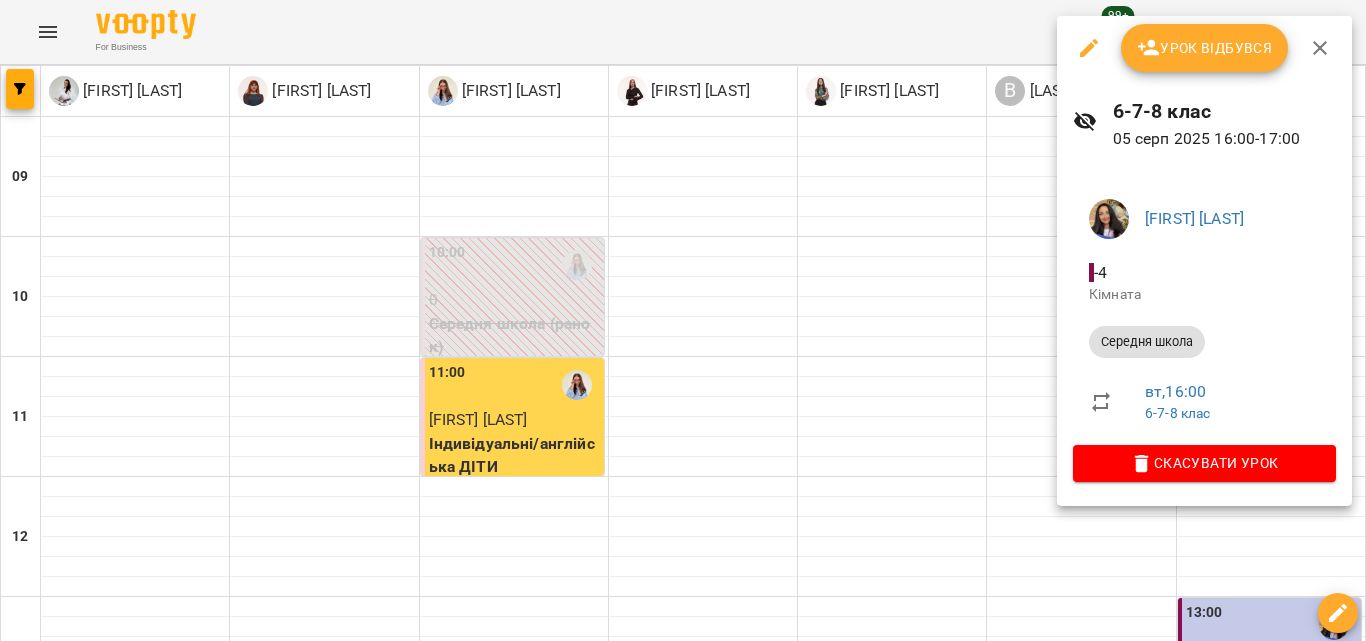 click 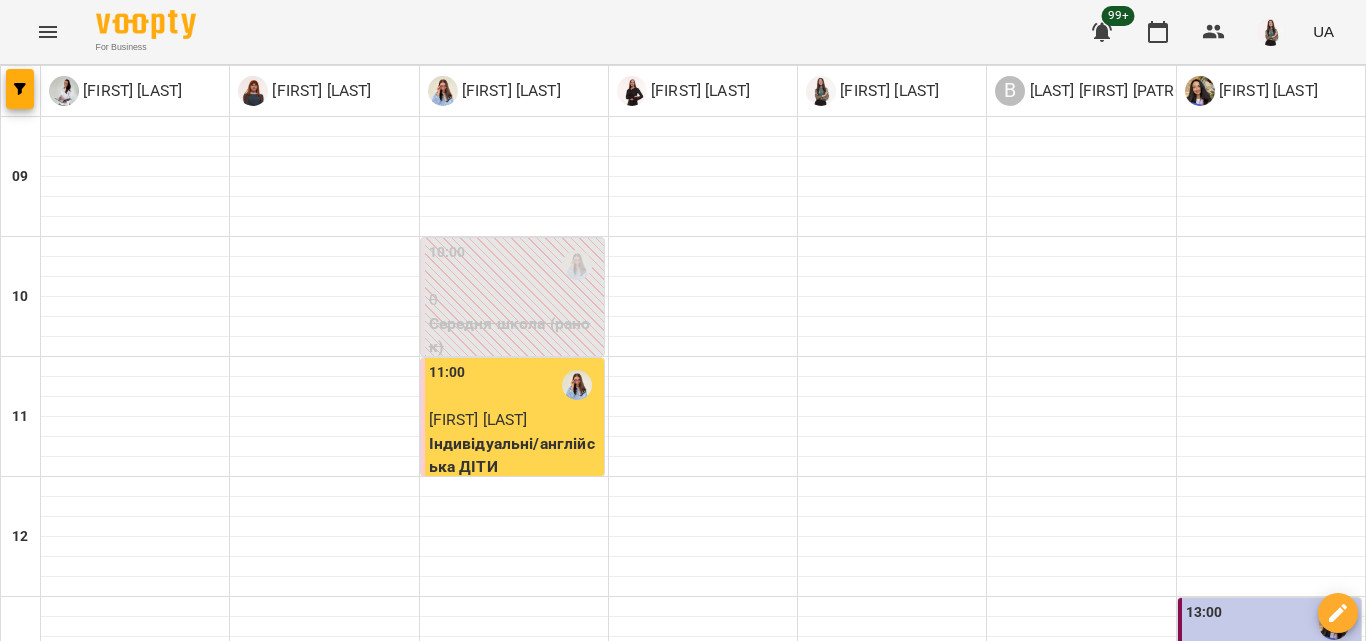click on "пн 04 серп вт 05 серп ср 06 серп чт 07 серп пт 08 серп сб 09 серп" at bounding box center (683, 1469) 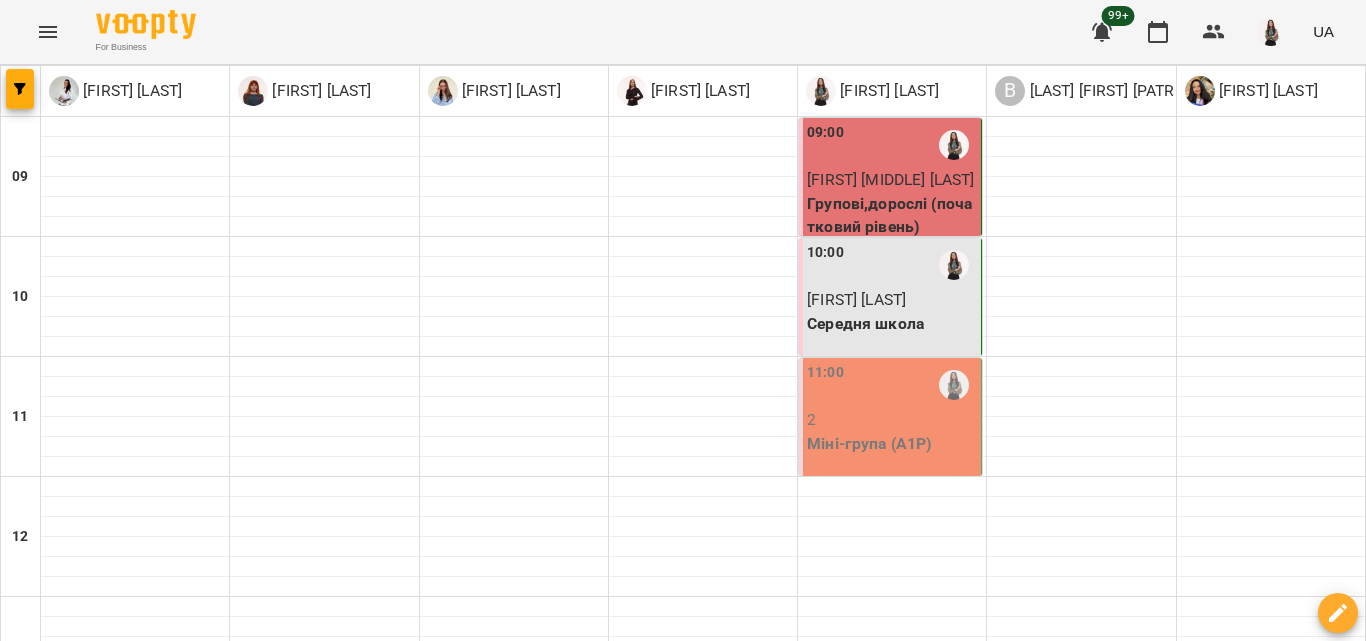 click at bounding box center (583, 1528) 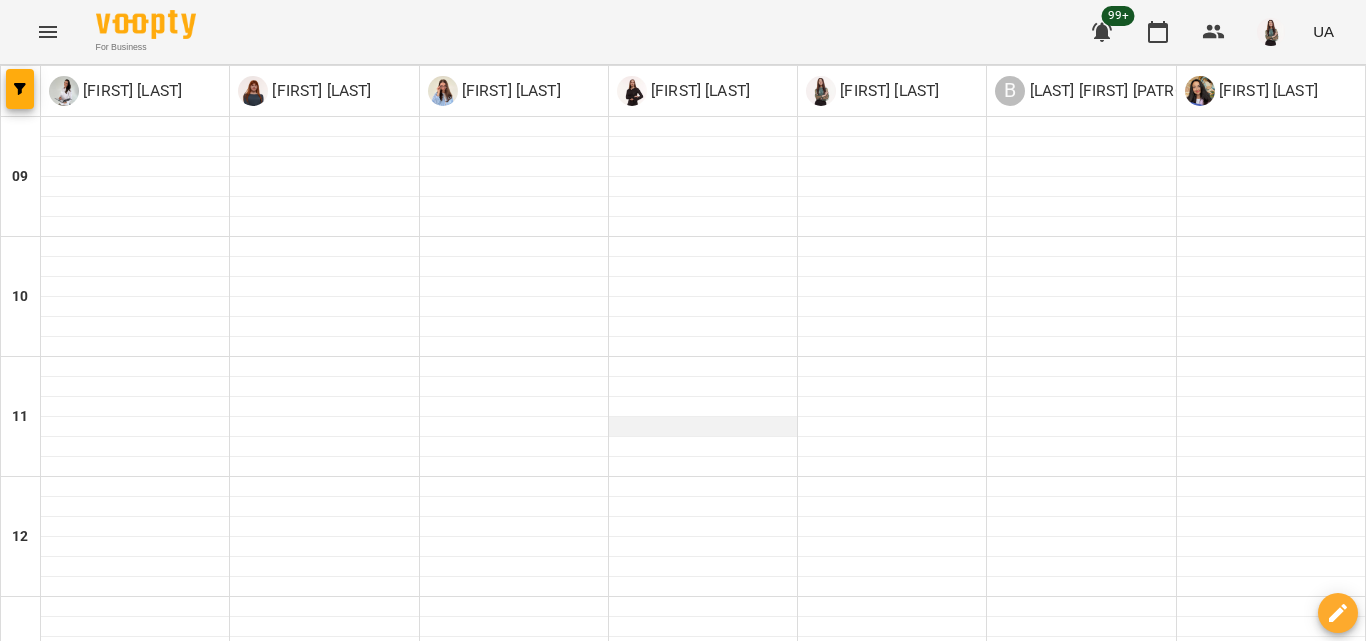 scroll, scrollTop: 500, scrollLeft: 0, axis: vertical 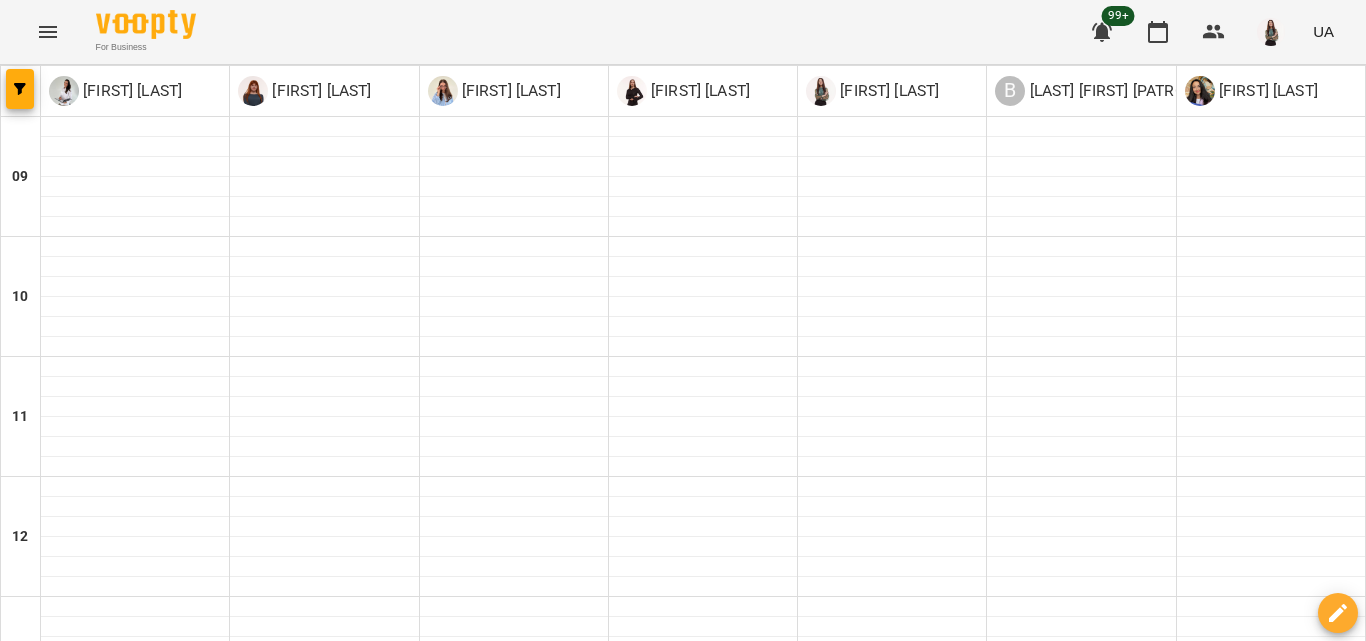click at bounding box center (583, 1528) 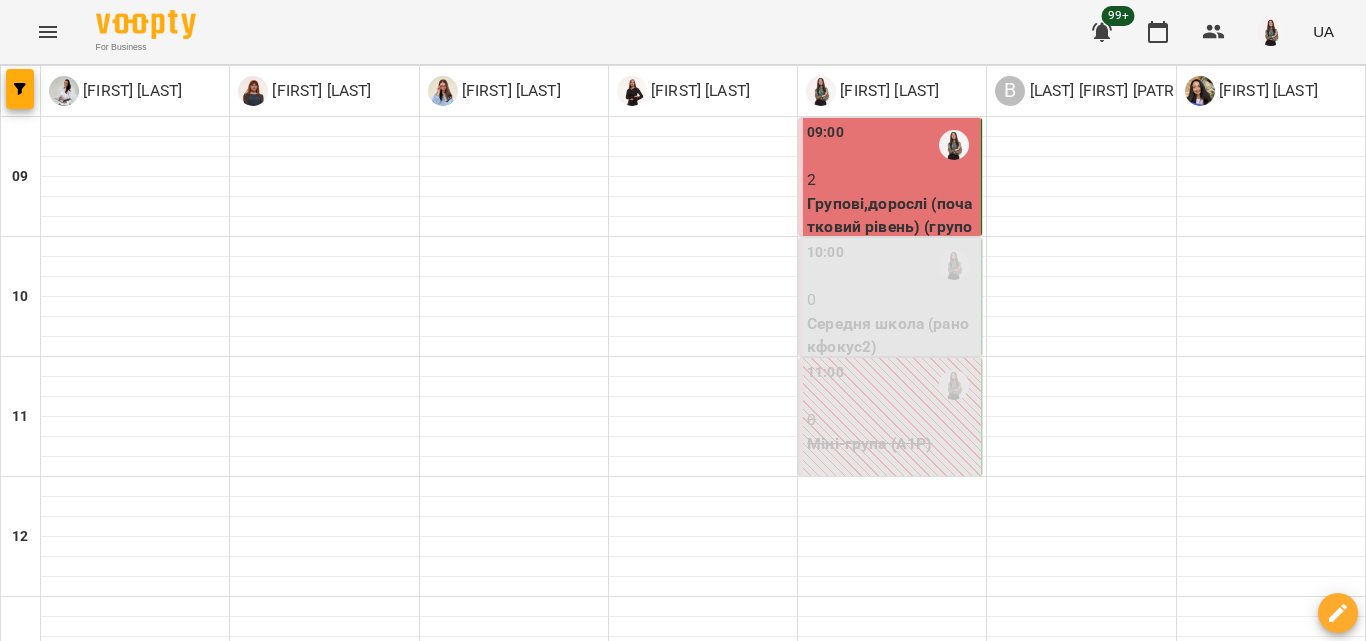 click on "30 лип" at bounding box center (659, 1482) 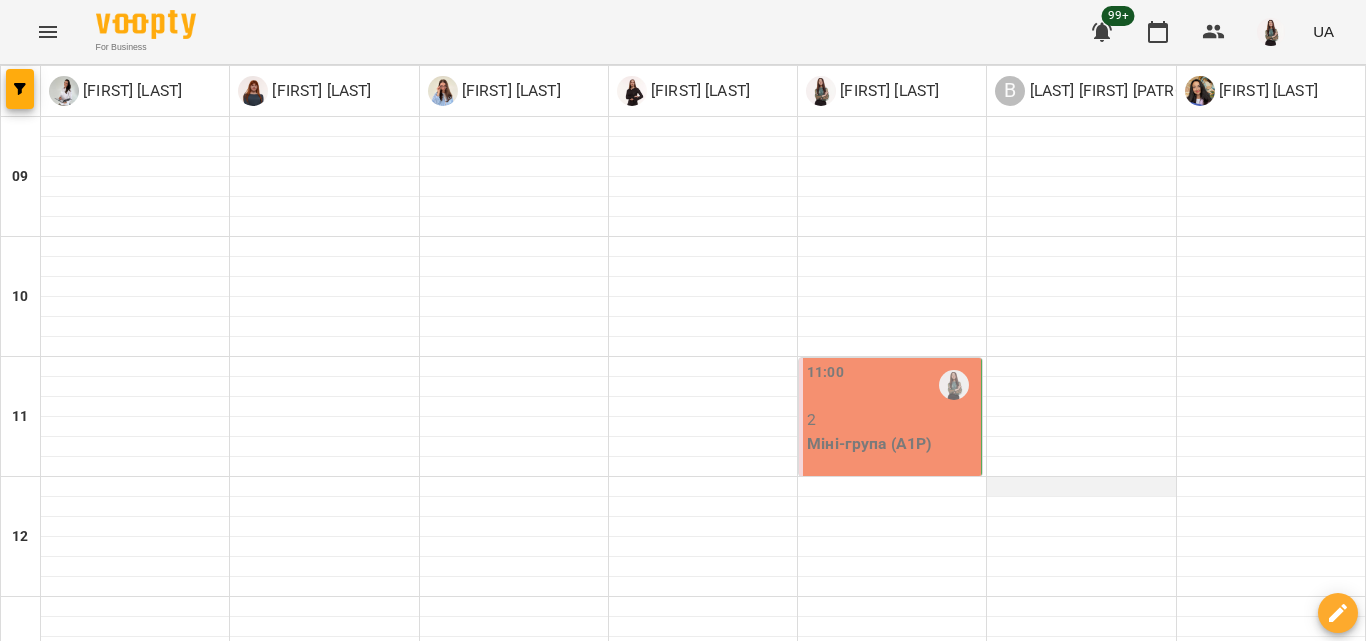 scroll, scrollTop: 0, scrollLeft: 0, axis: both 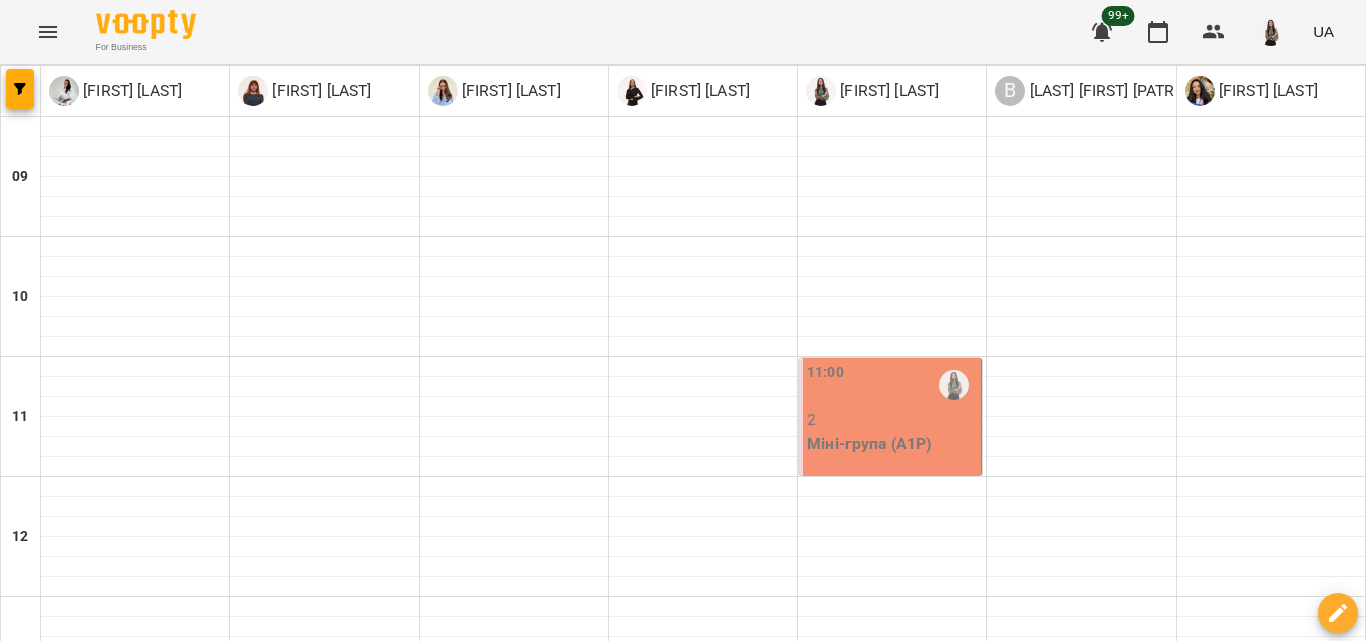 click on "Міні-група (А1Р)" at bounding box center [892, 444] 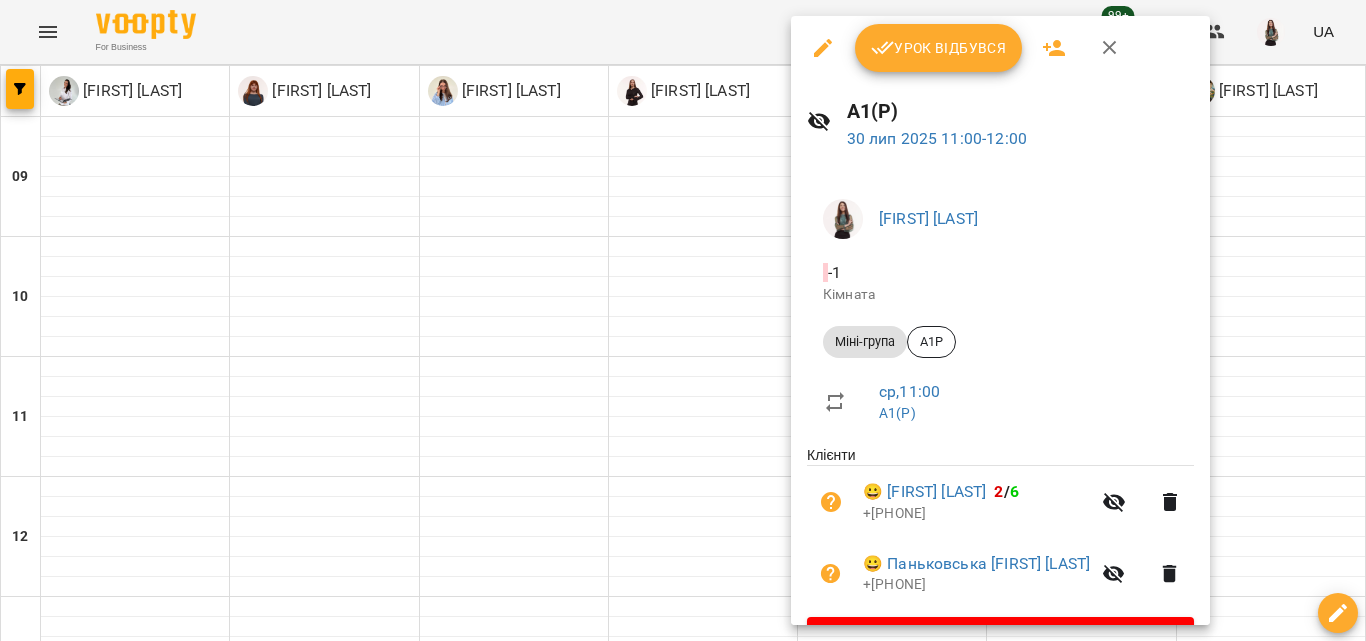 click 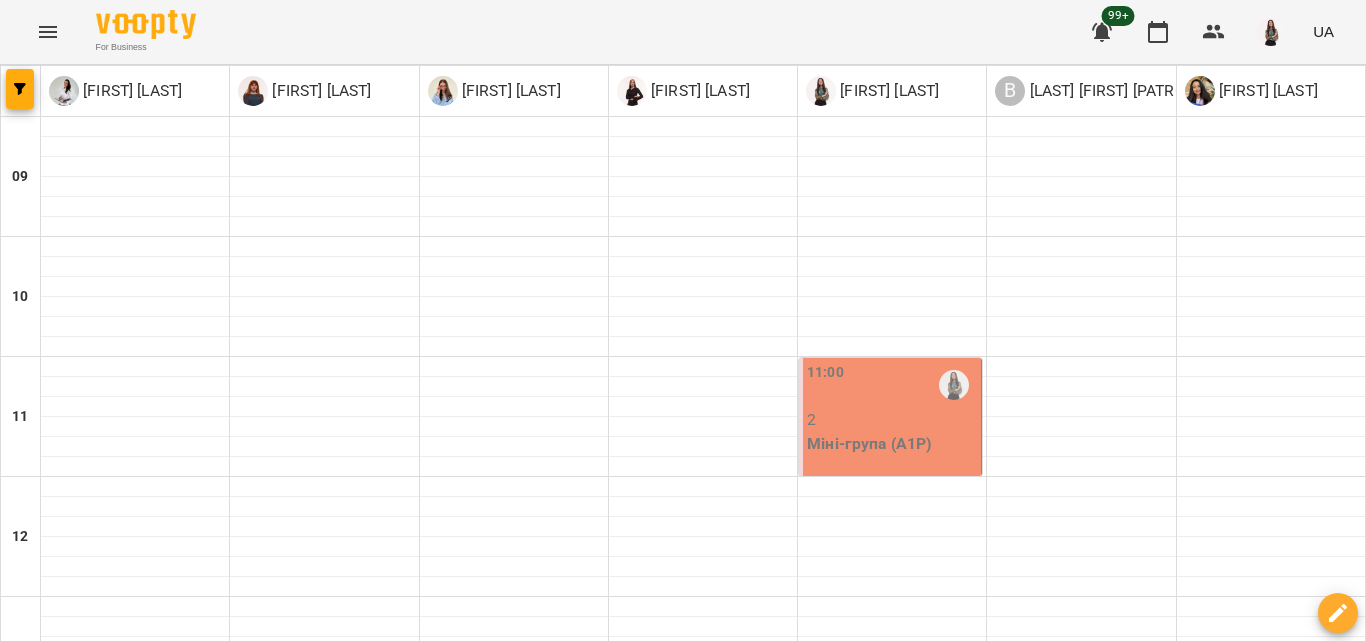 click at bounding box center [782, 1528] 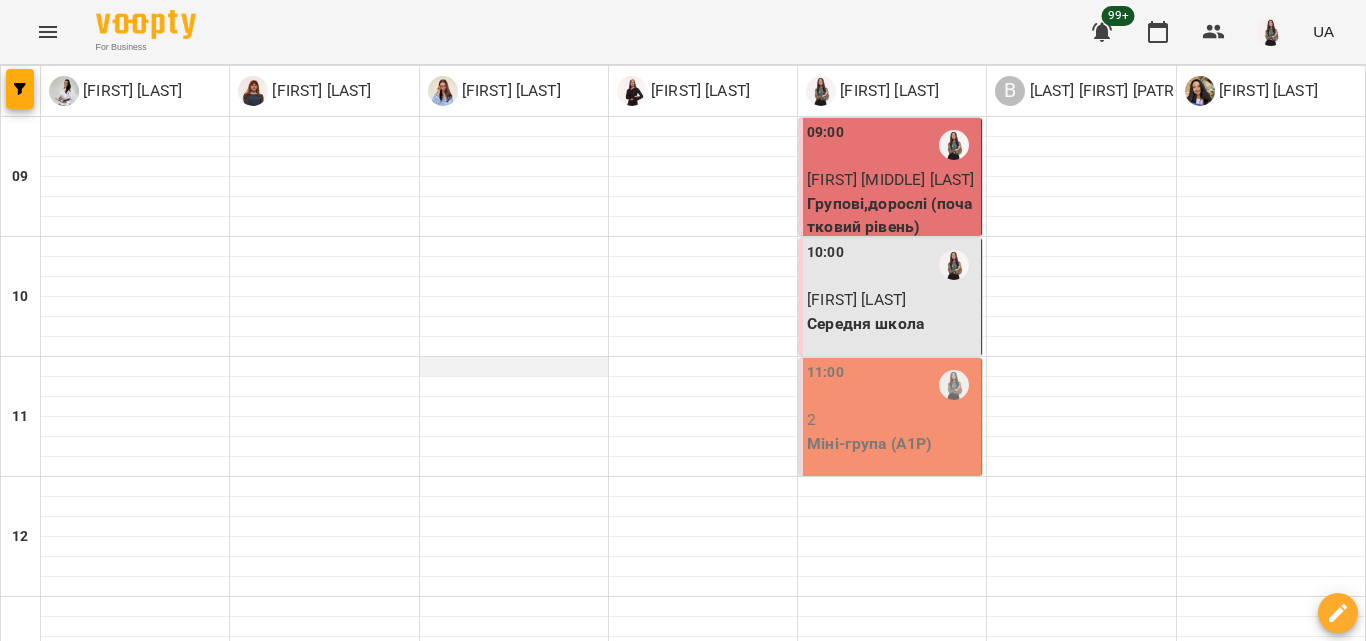 scroll, scrollTop: 100, scrollLeft: 0, axis: vertical 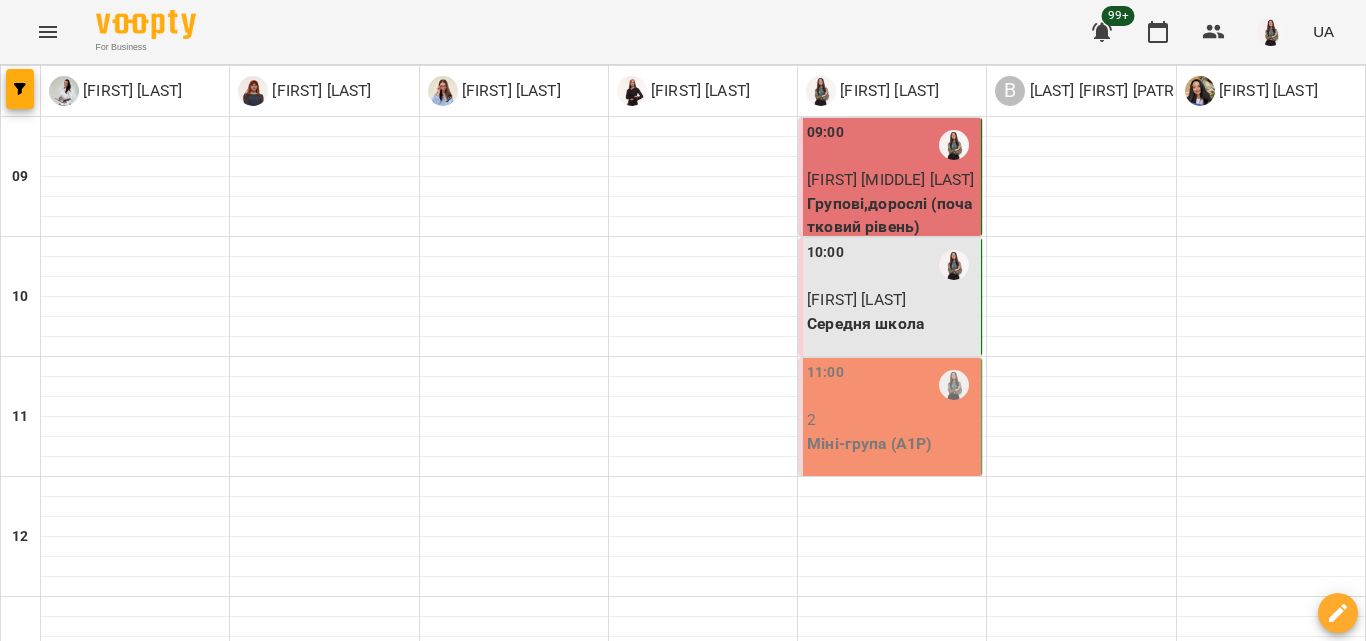 click on "Міні-група (А1Р)" at bounding box center (892, 444) 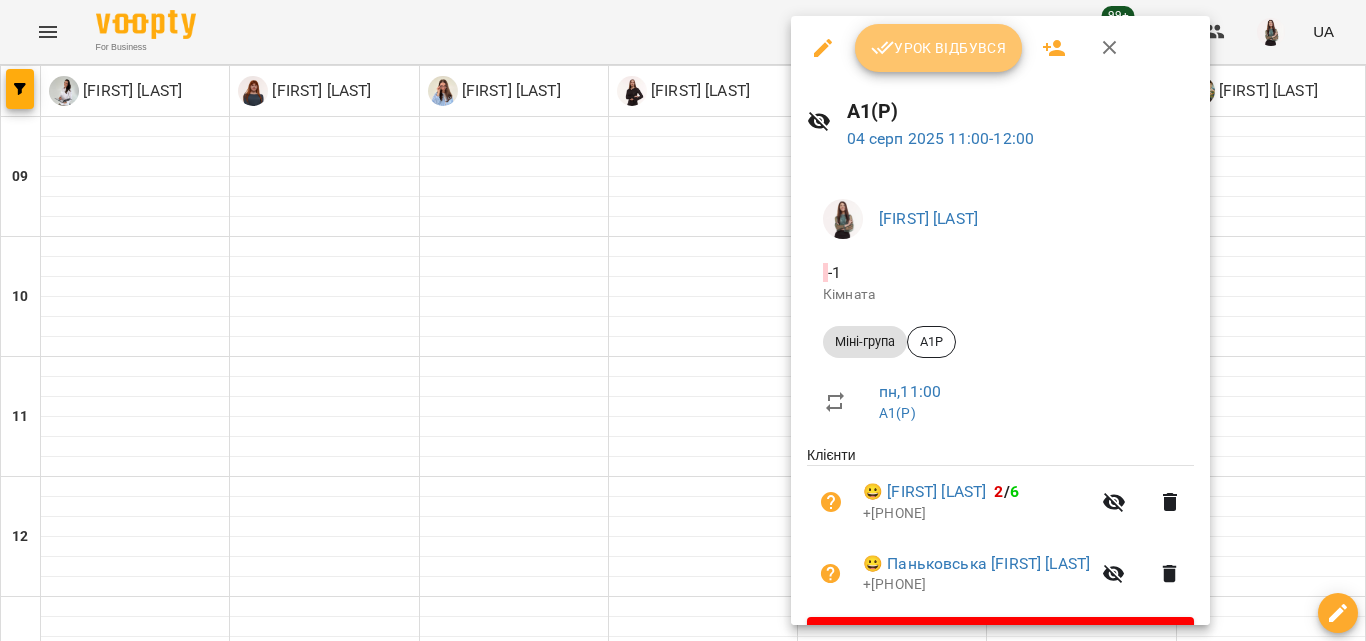 click on "Урок відбувся" at bounding box center (939, 48) 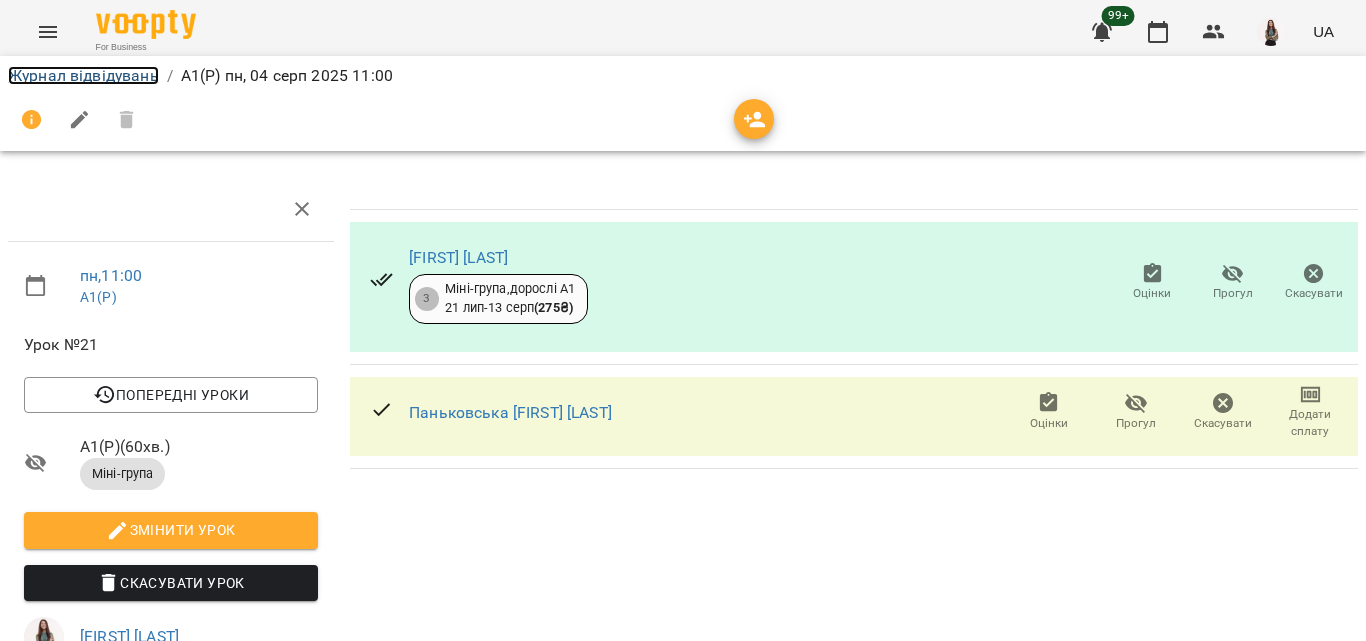 click on "Журнал відвідувань" at bounding box center (83, 75) 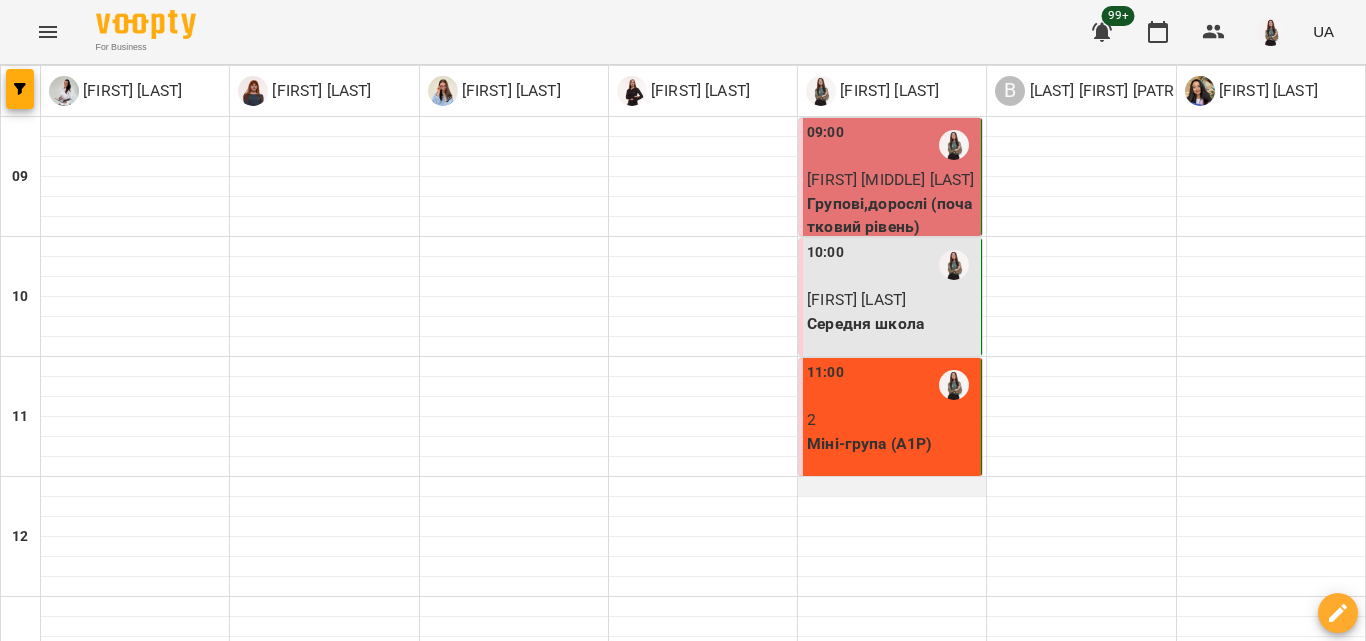 scroll, scrollTop: 200, scrollLeft: 0, axis: vertical 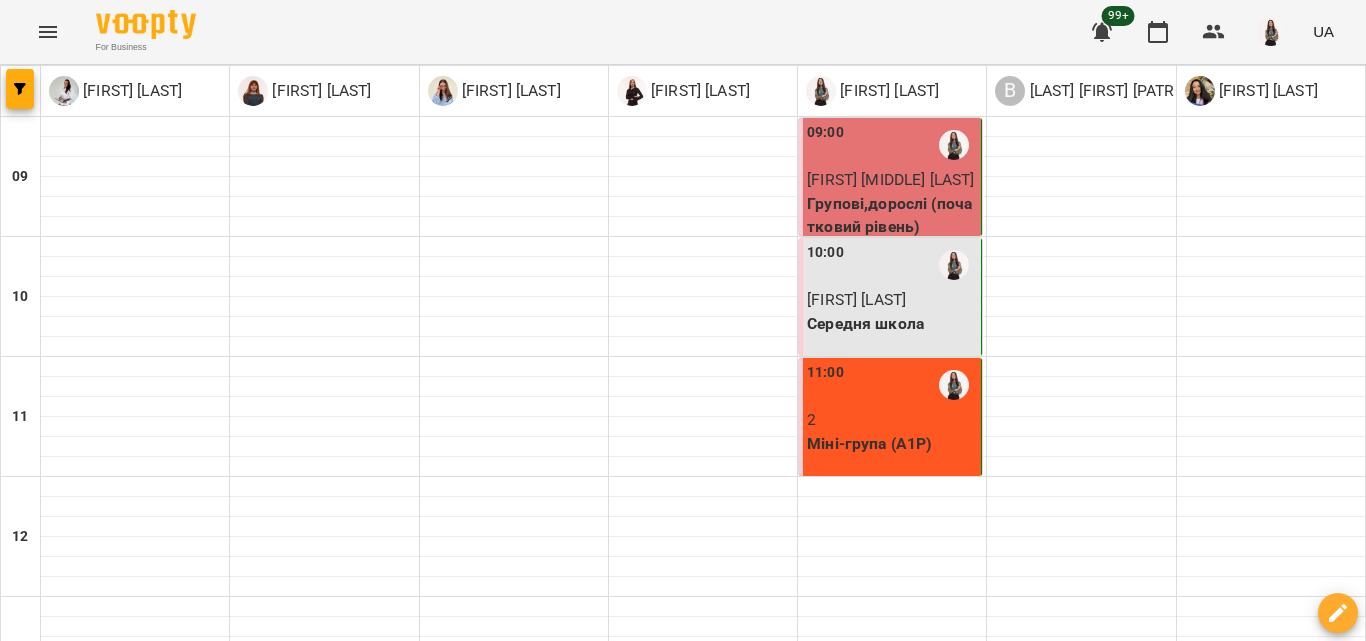 click on "Міні-група (А1Р)" at bounding box center (892, 444) 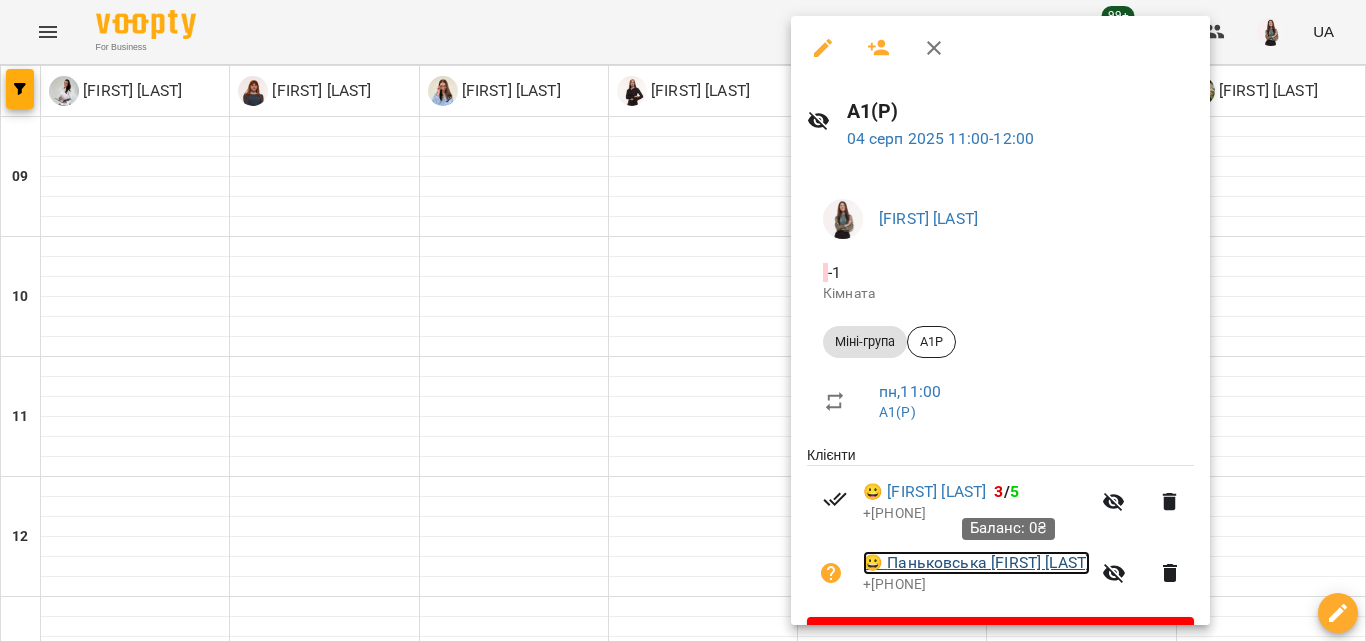 click on "😀 Паньковська [FIRST] [LAST]" at bounding box center [976, 563] 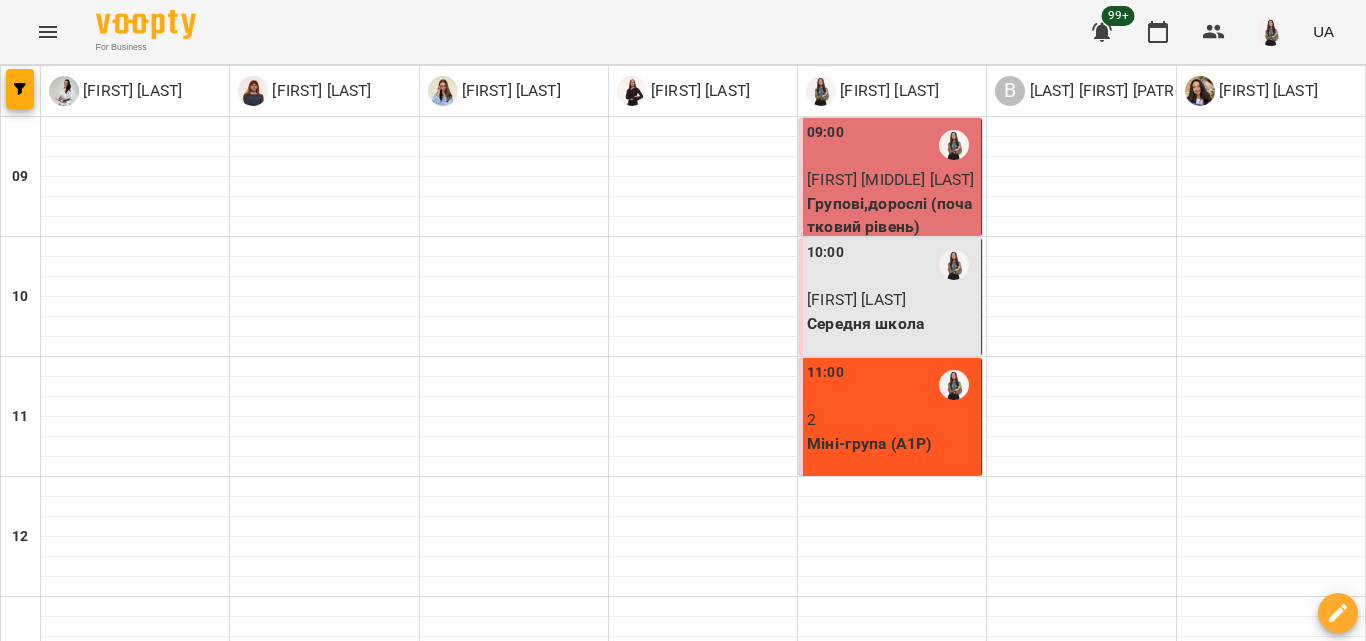 click on "2" at bounding box center [892, 420] 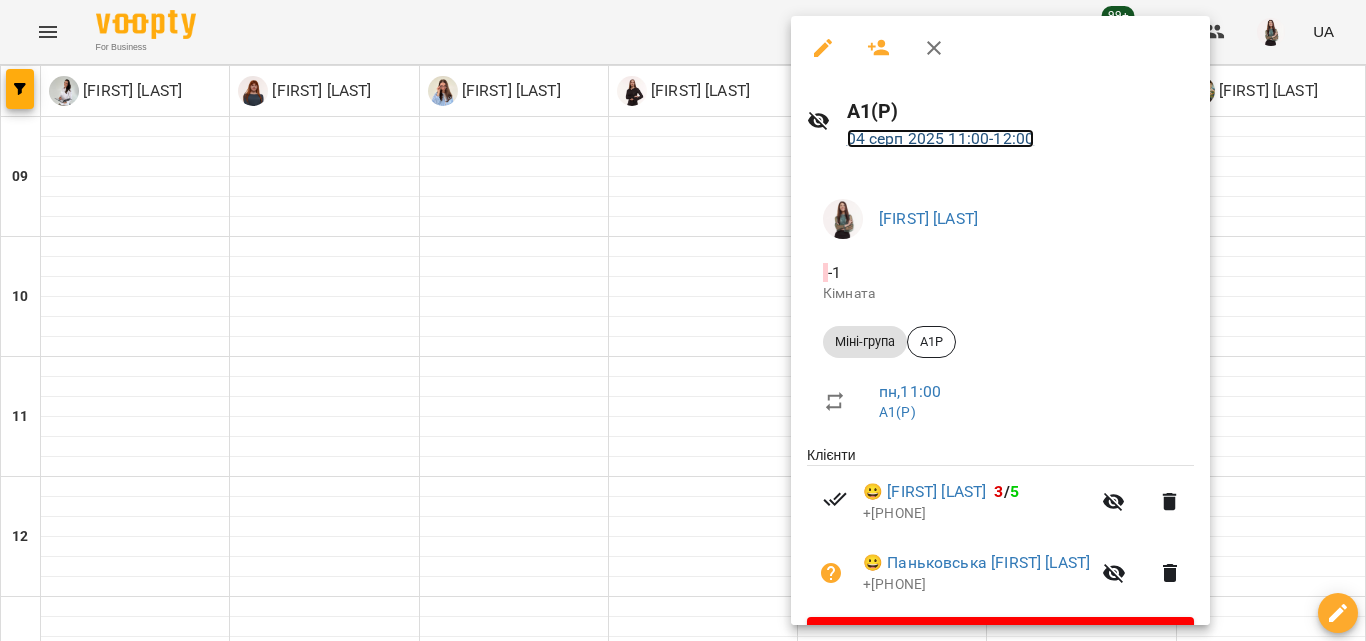 click on "04 серп 2025 11:00  -  12:00" at bounding box center [941, 138] 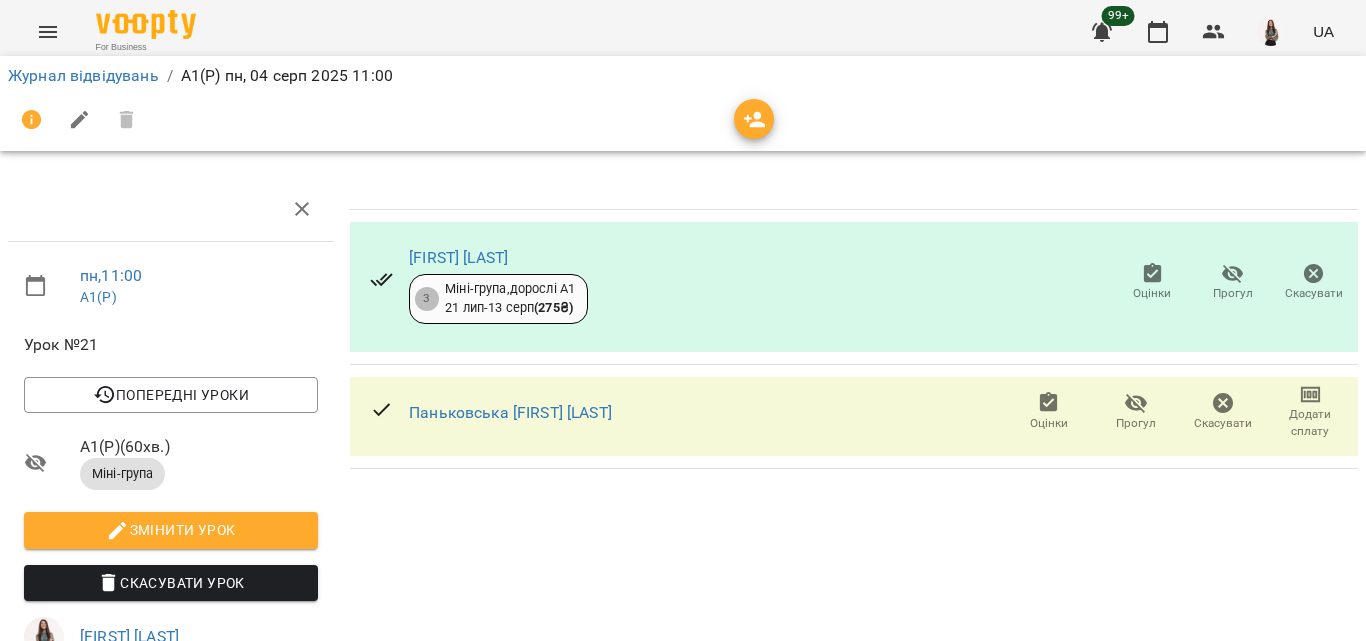 click 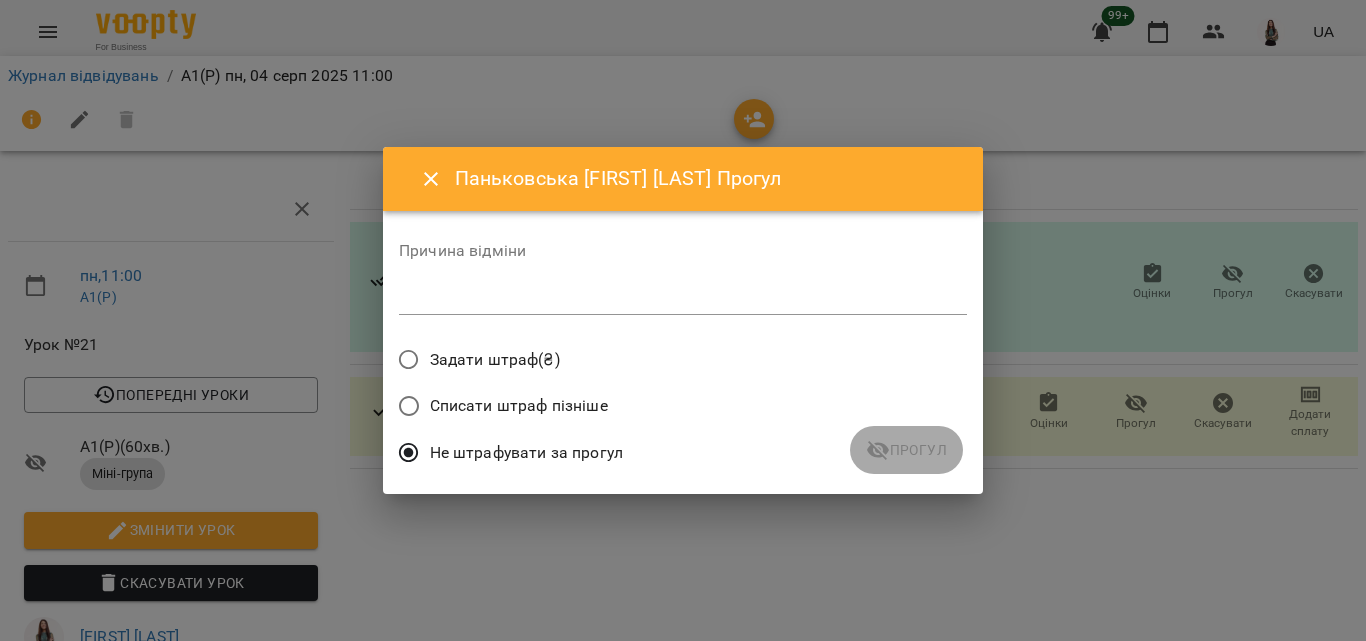 click at bounding box center (683, 298) 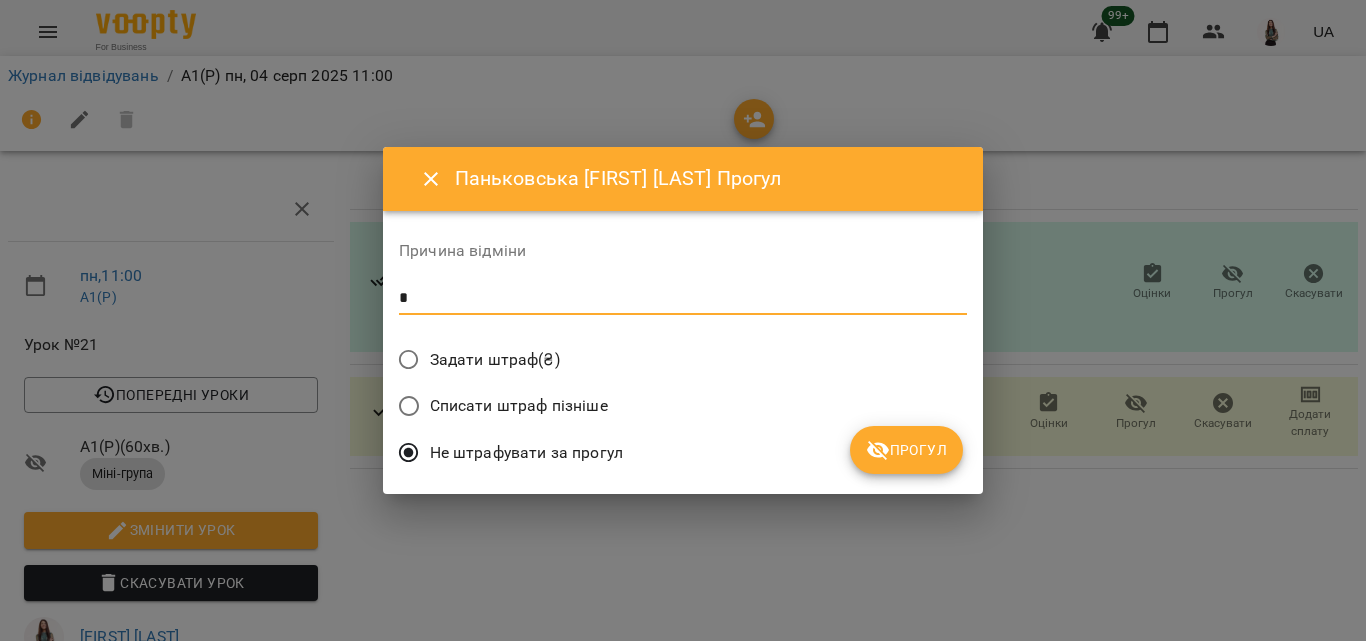 type on "*" 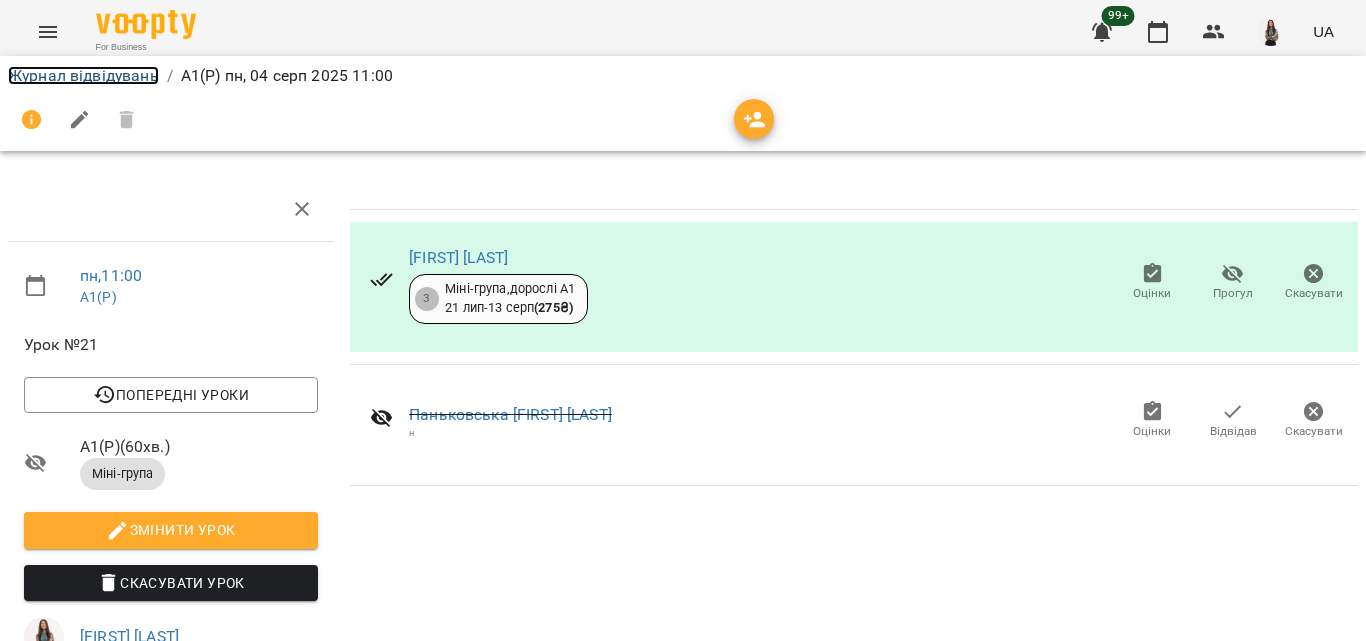 click on "Журнал відвідувань" at bounding box center [83, 75] 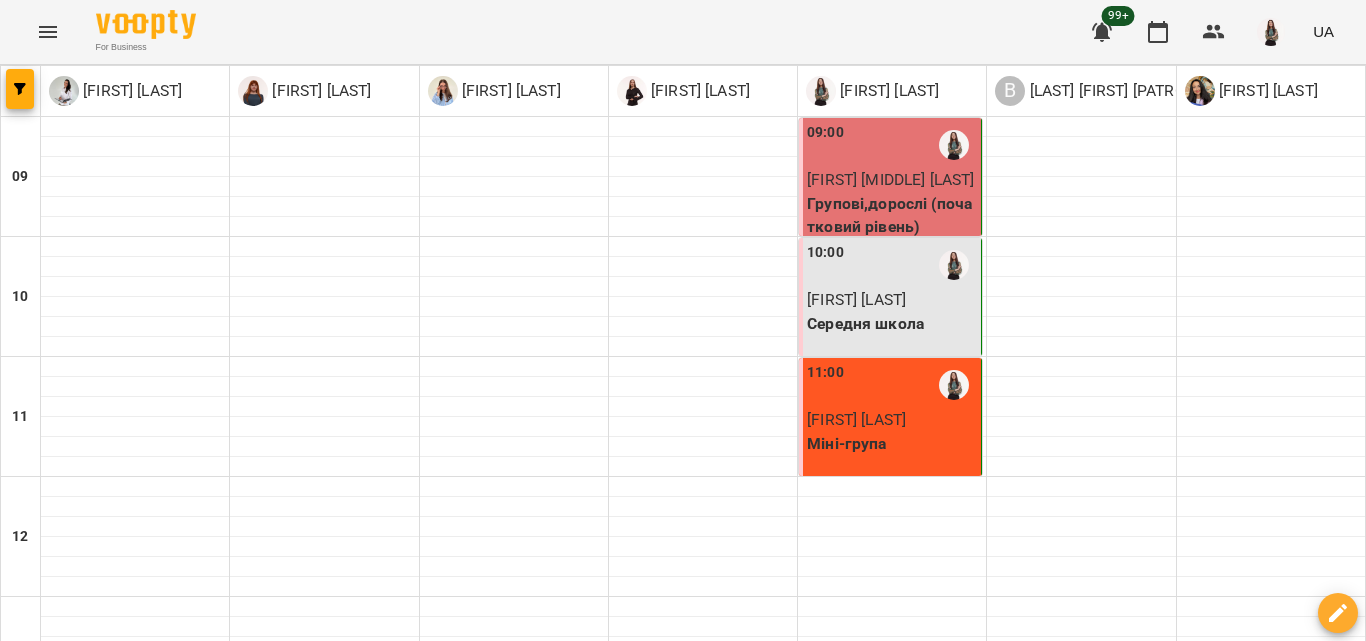 scroll, scrollTop: 0, scrollLeft: 0, axis: both 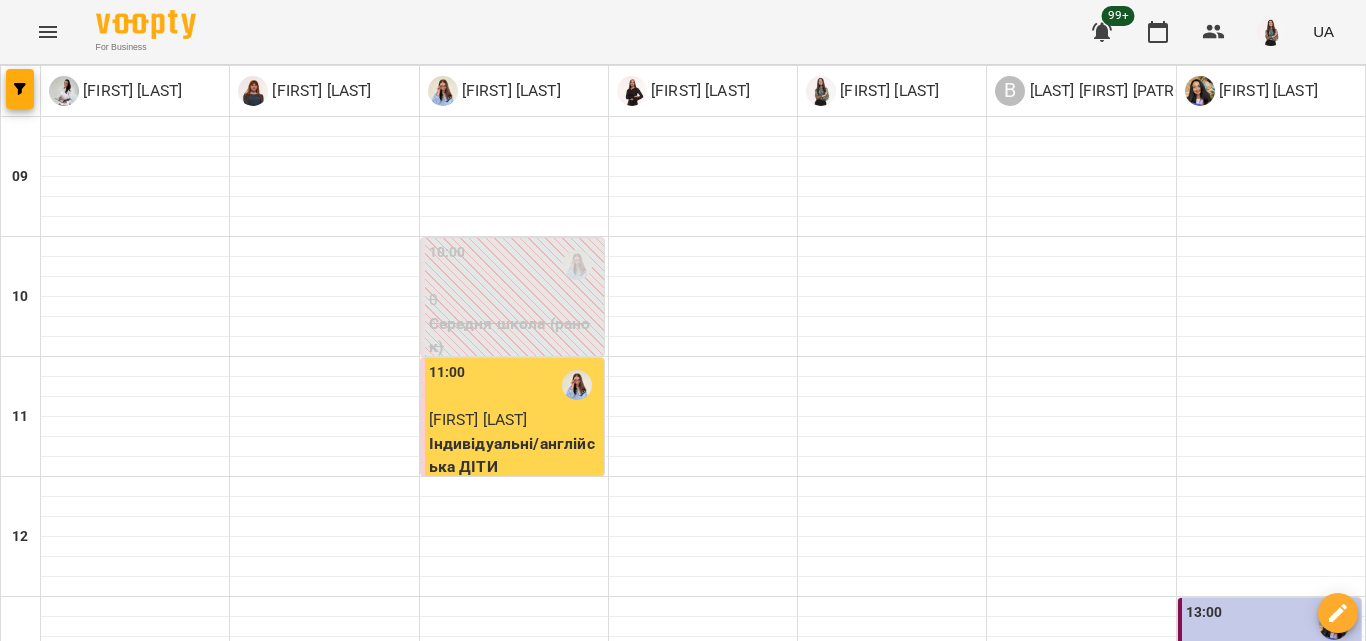 click on "ср" at bounding box center [662, 1463] 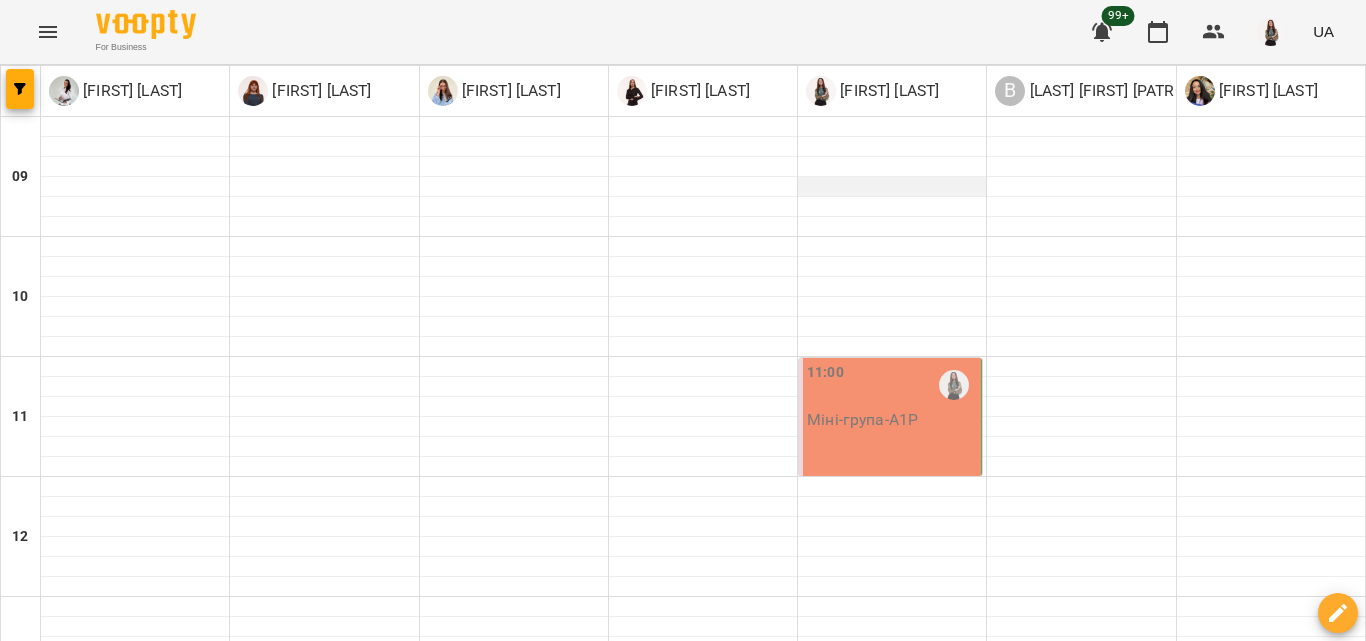 scroll, scrollTop: 0, scrollLeft: 0, axis: both 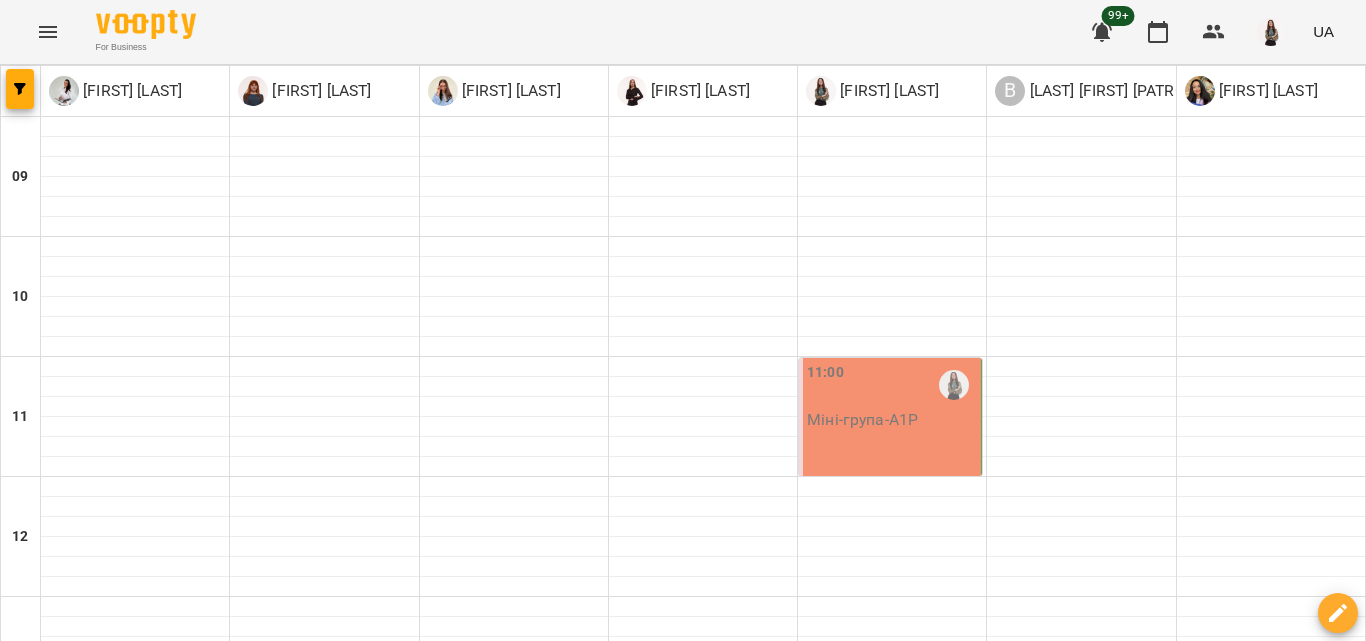 click on "11:00" at bounding box center [825, 385] 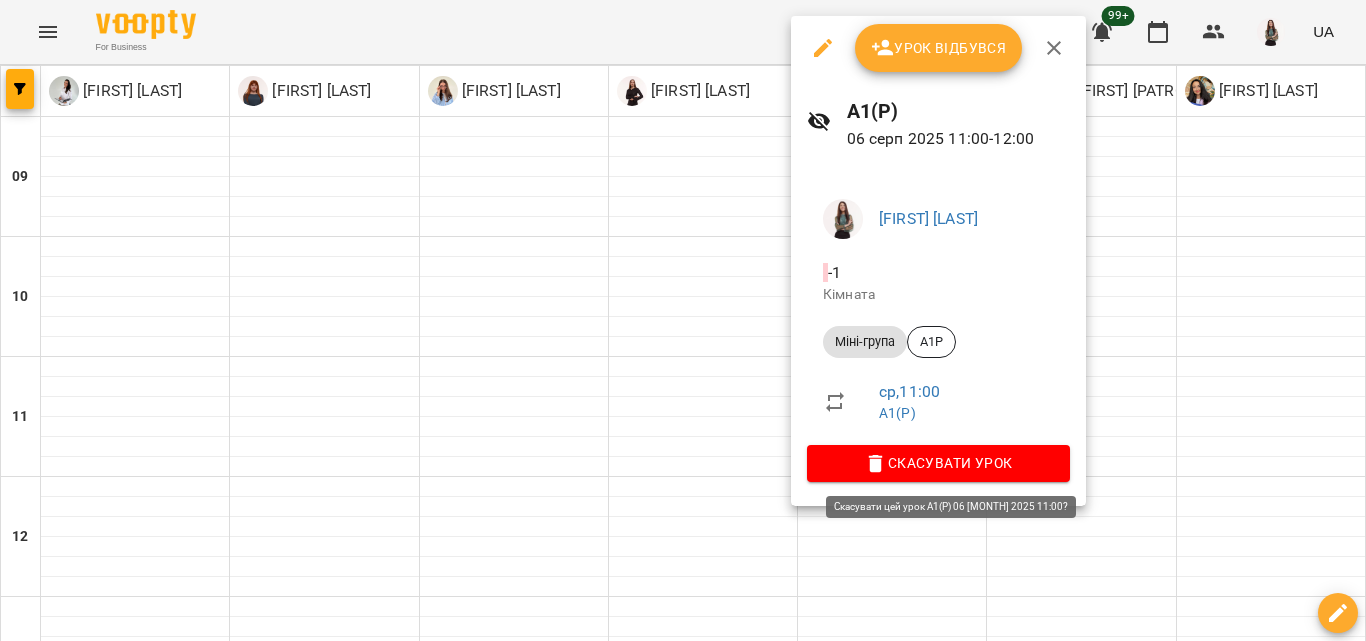click on "Скасувати Урок" at bounding box center (938, 463) 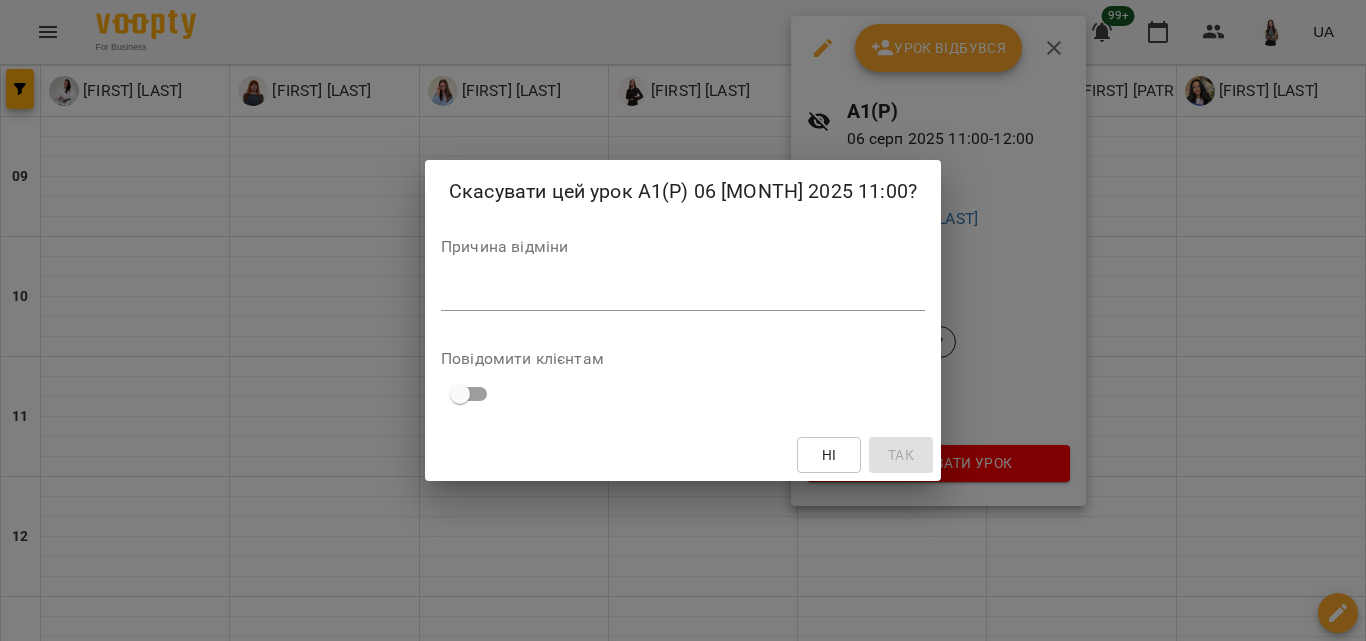 click at bounding box center [683, 294] 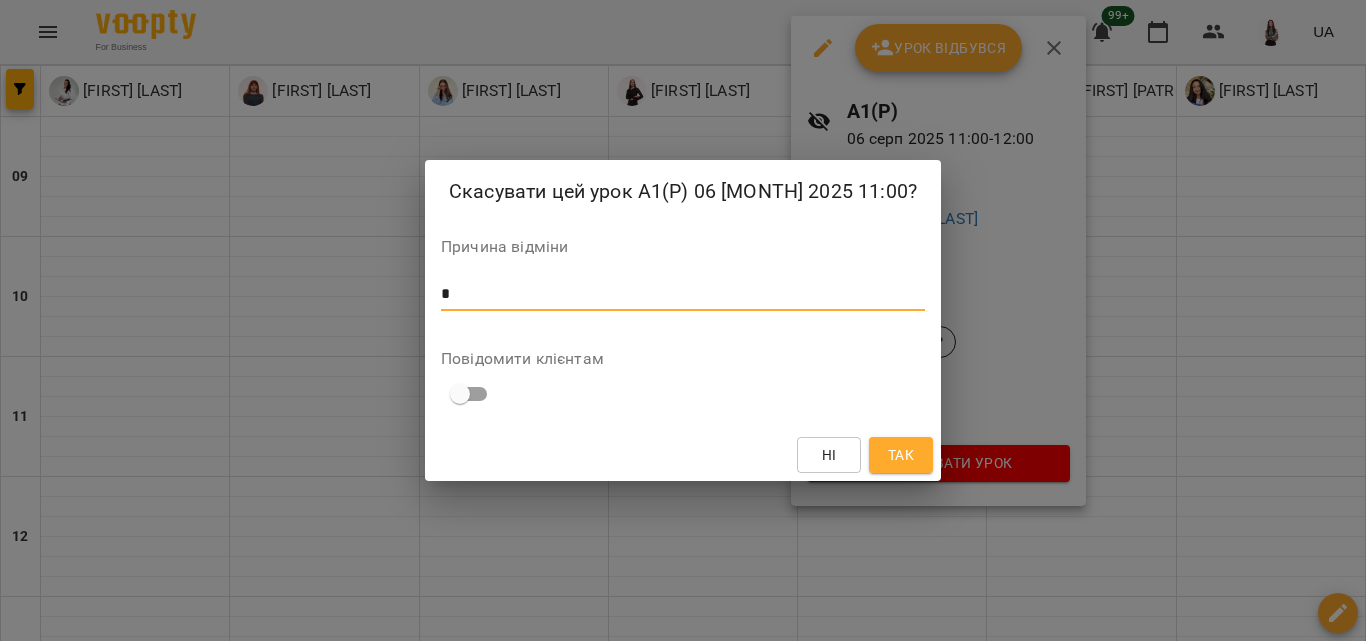 type on "*" 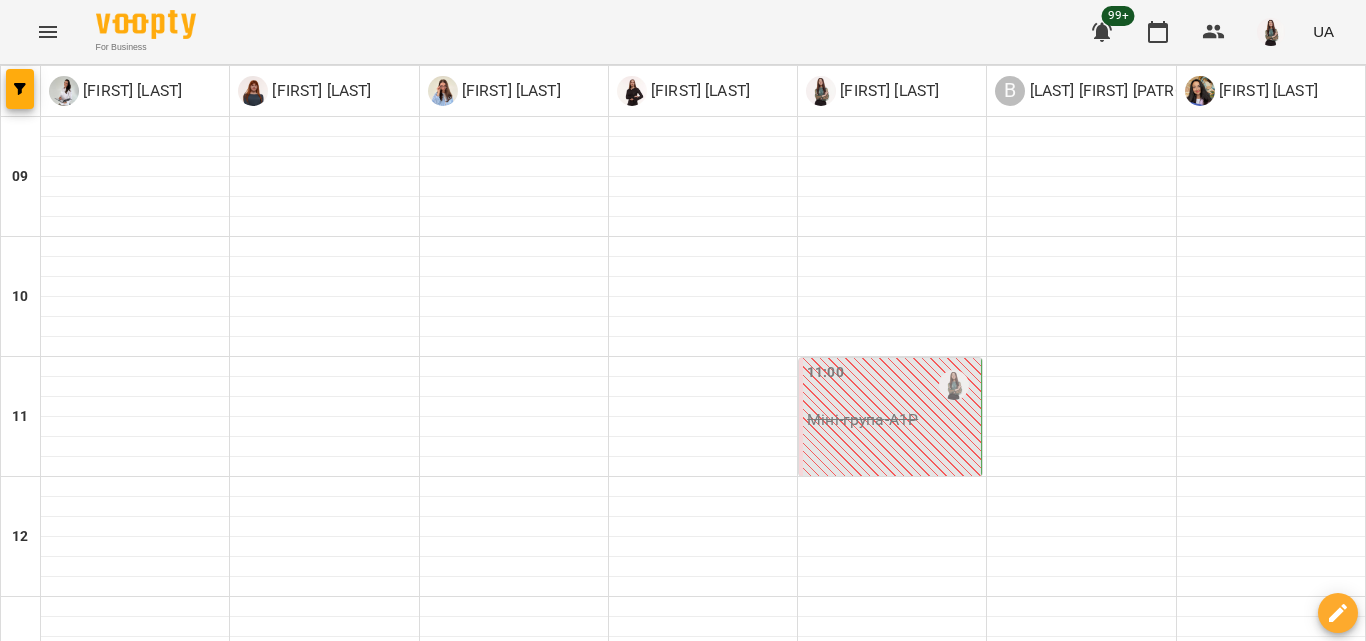 scroll, scrollTop: 700, scrollLeft: 0, axis: vertical 